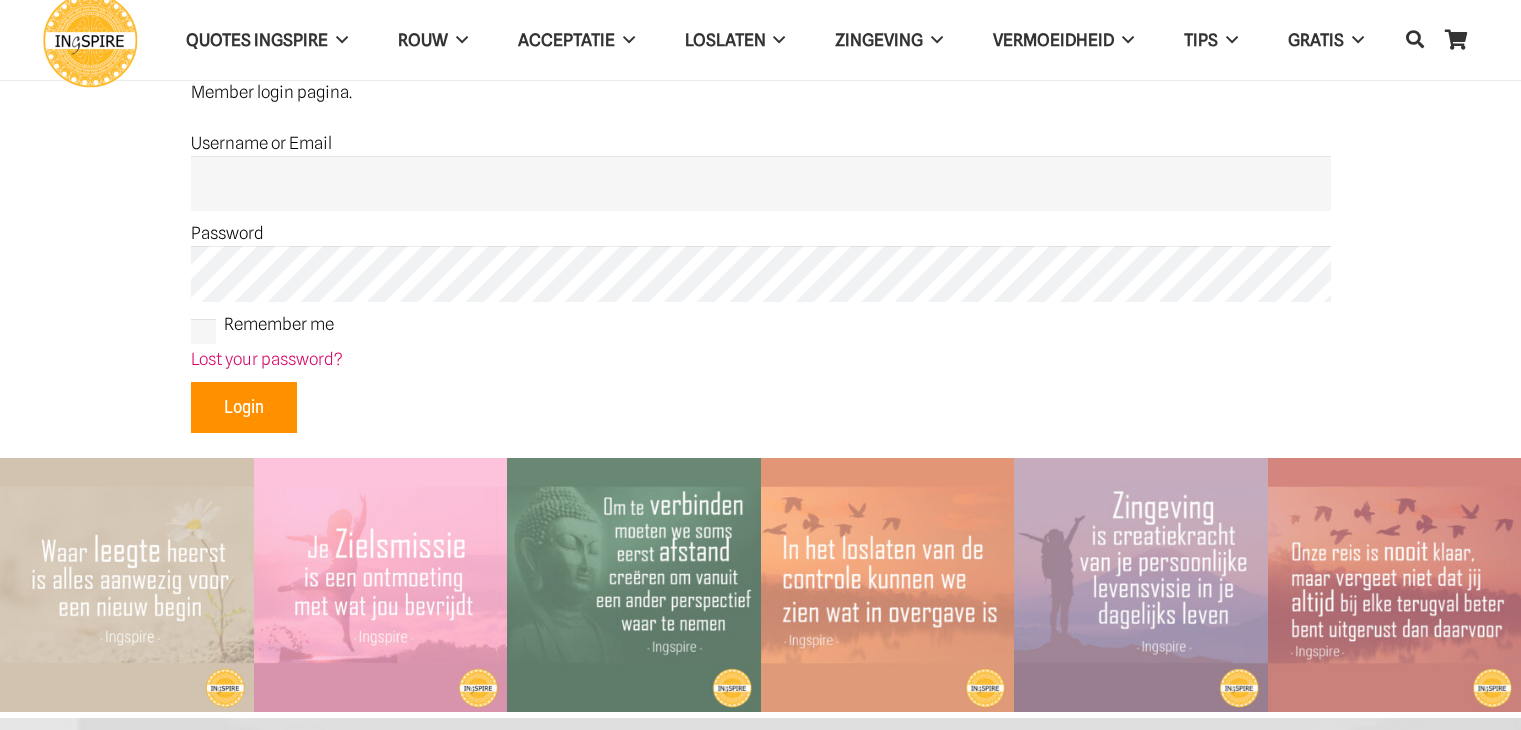 scroll, scrollTop: 0, scrollLeft: 0, axis: both 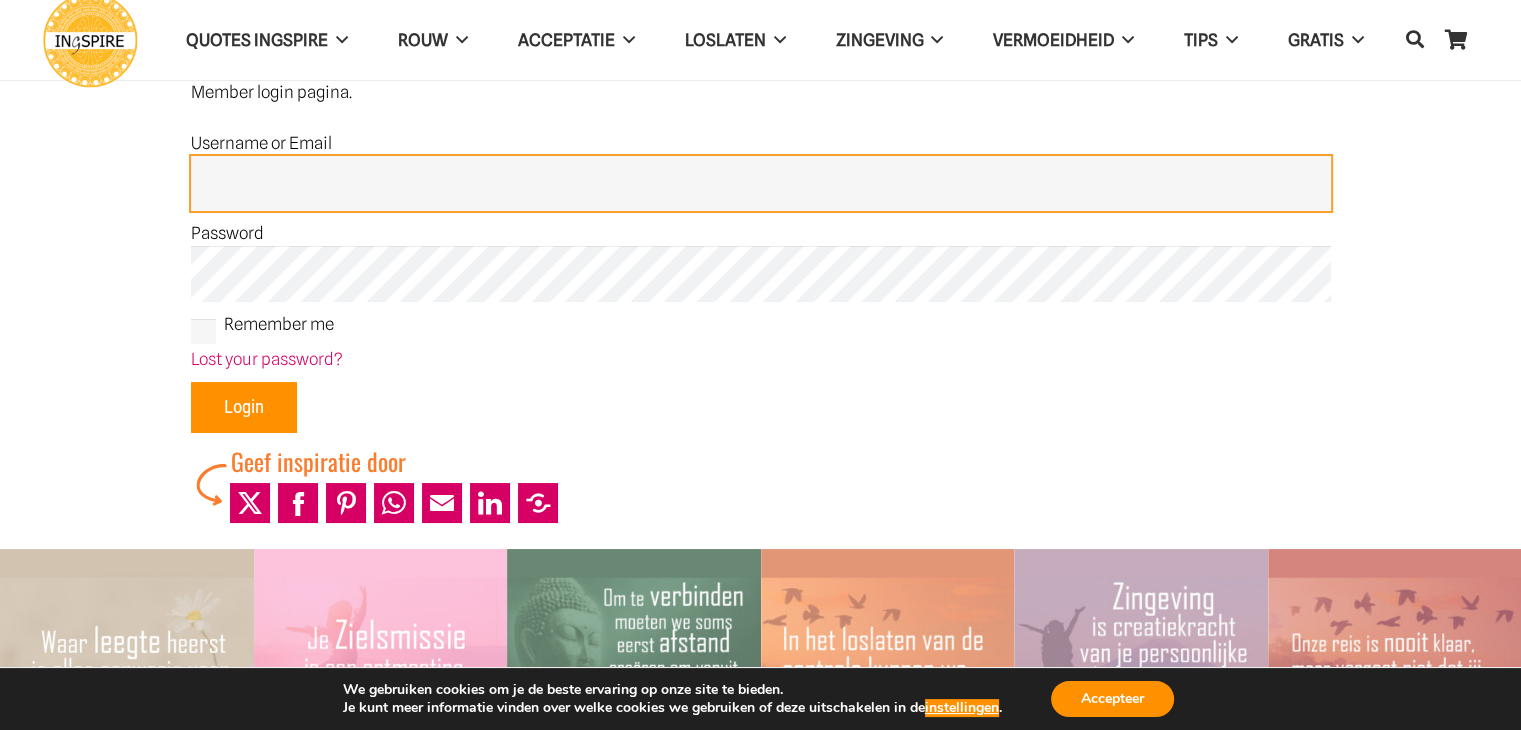 click on "Username or Email" at bounding box center (761, 184) 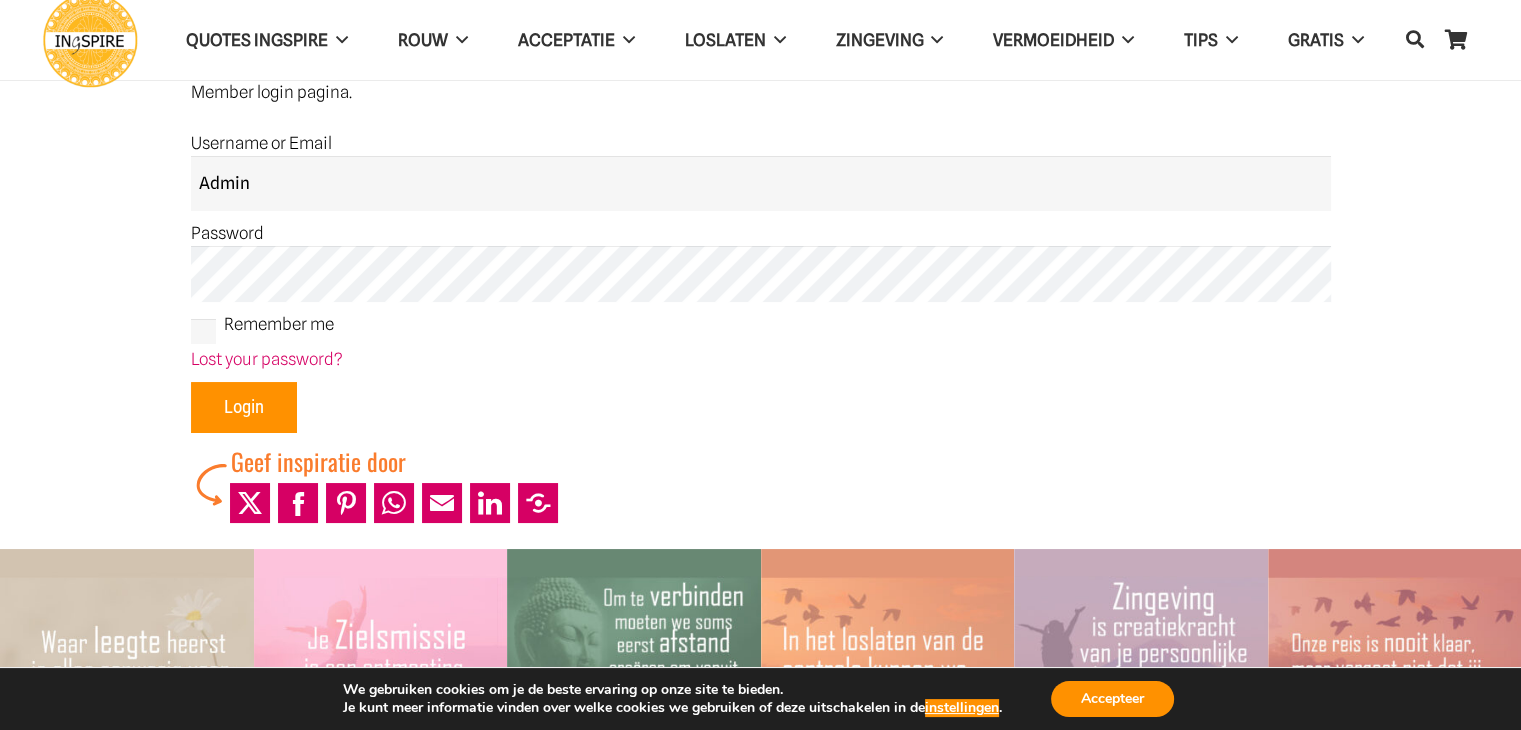 click on "Login" at bounding box center [244, 408] 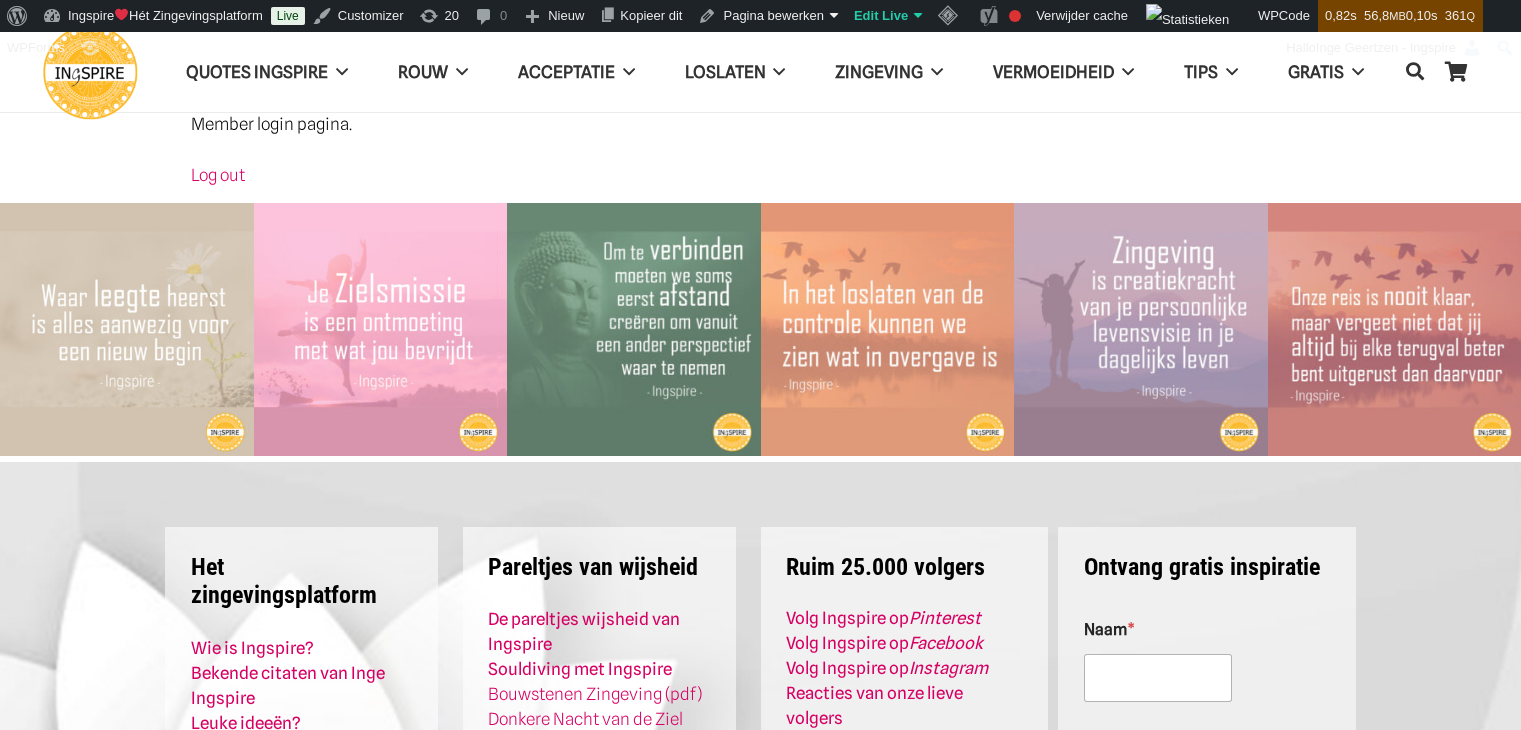 scroll, scrollTop: 0, scrollLeft: 0, axis: both 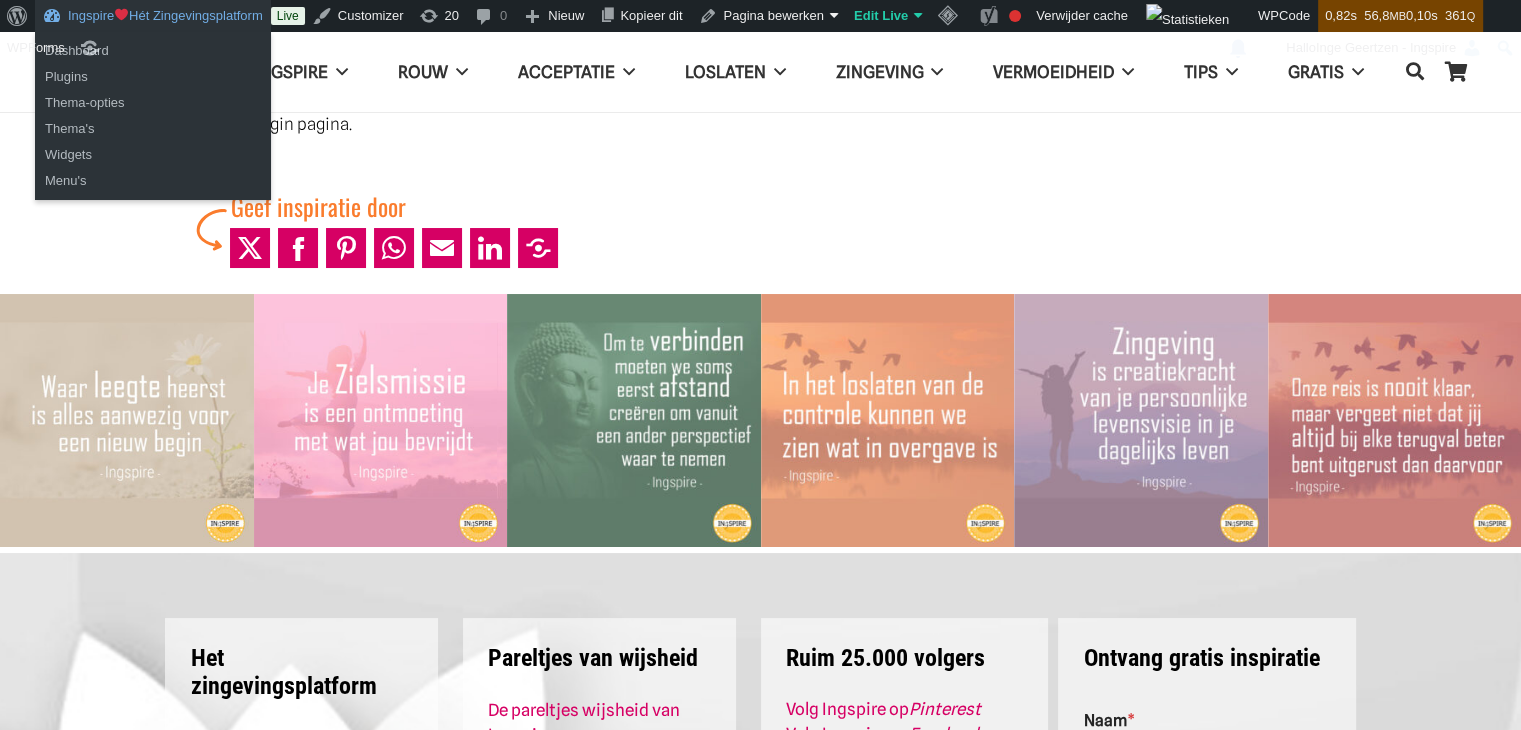 click on "Ingspire   Hét Zingevingsplatform" at bounding box center (153, 16) 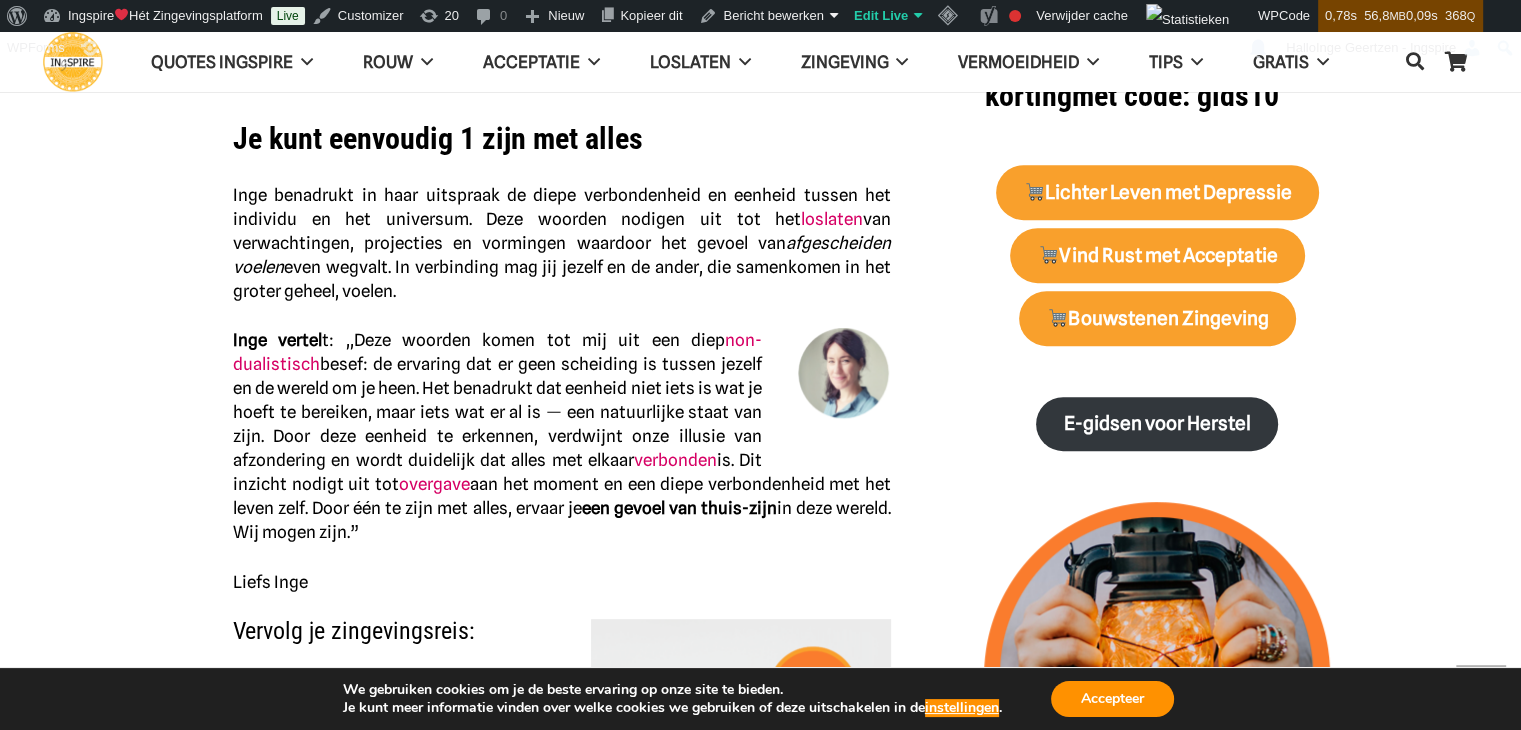 scroll, scrollTop: 896, scrollLeft: 0, axis: vertical 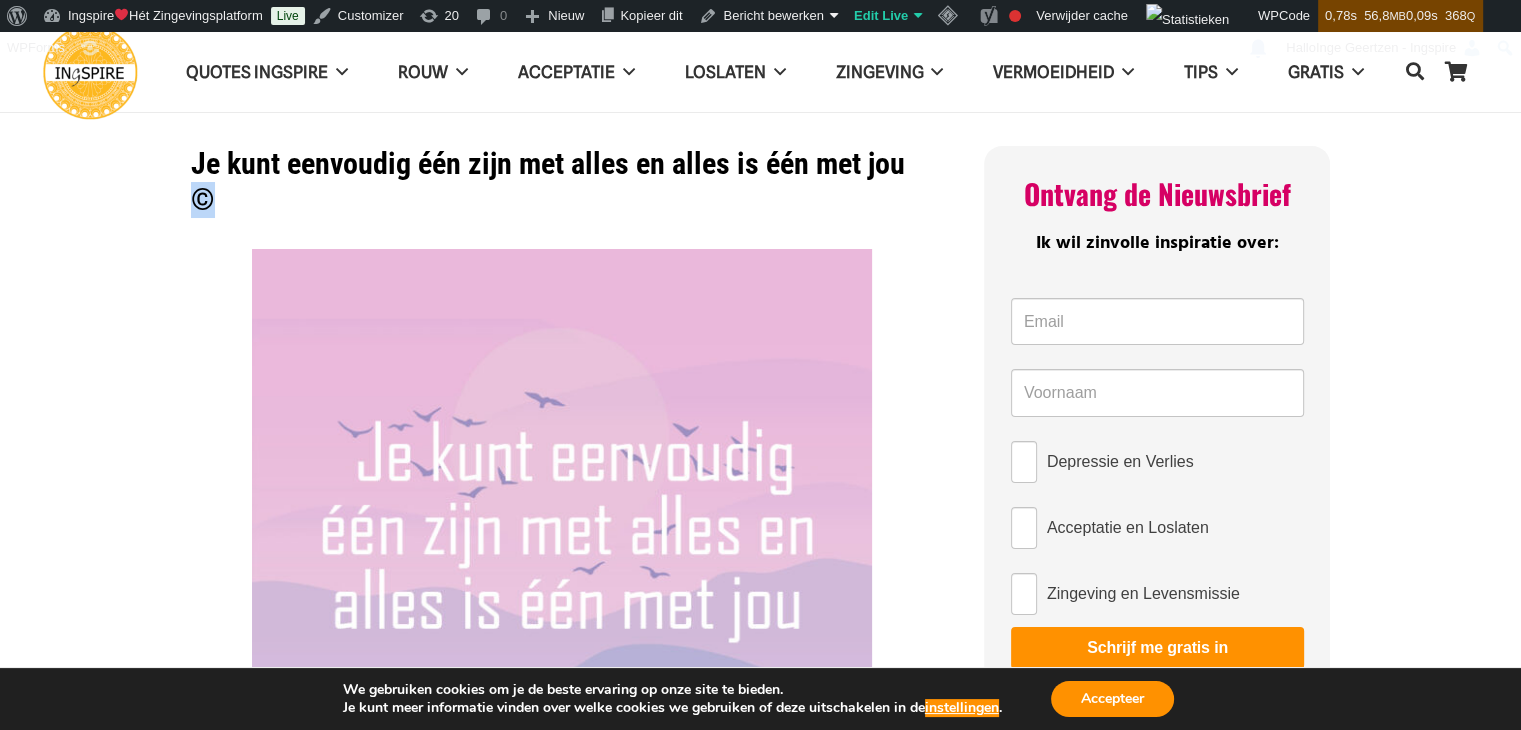 drag, startPoint x: 207, startPoint y: 202, endPoint x: 192, endPoint y: 201, distance: 15.033297 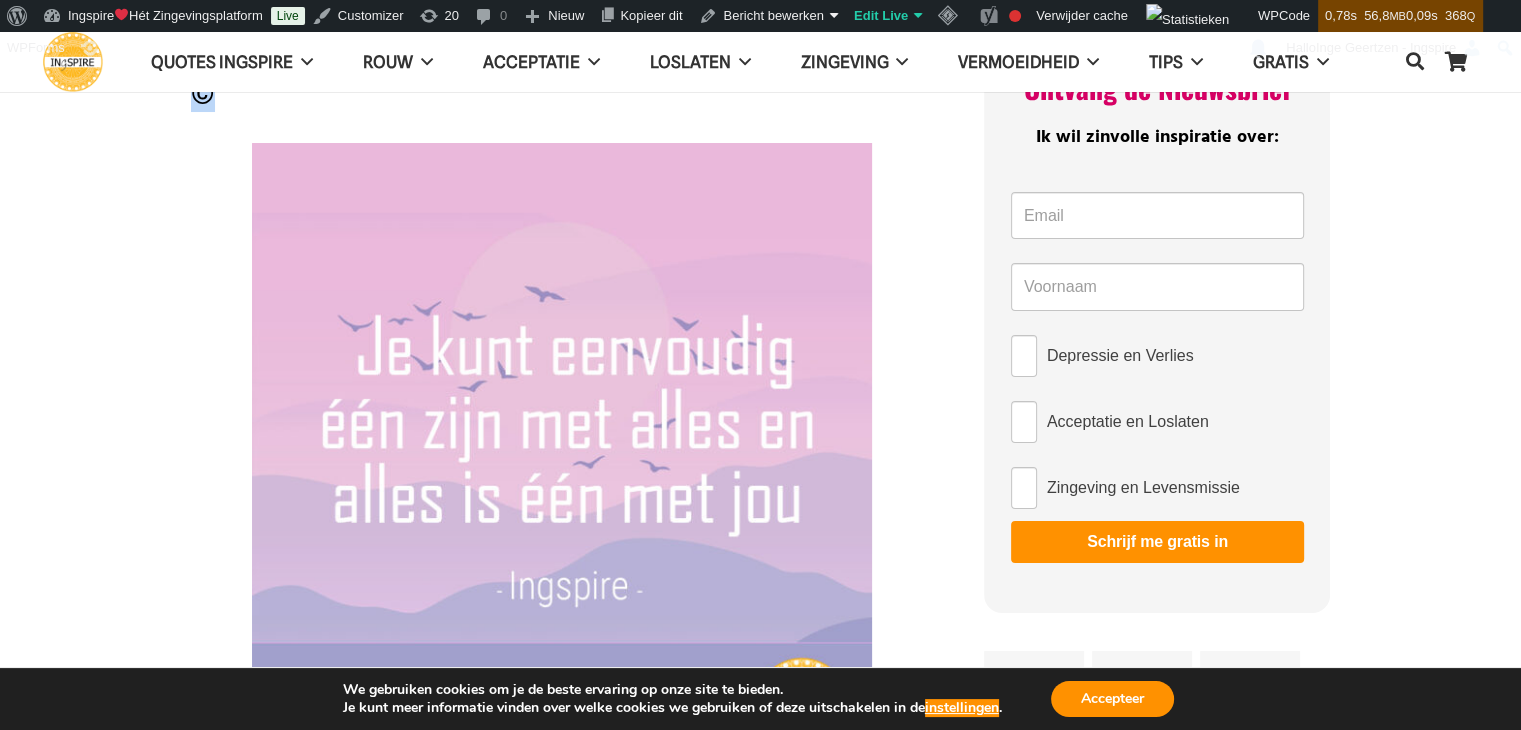 scroll, scrollTop: 0, scrollLeft: 0, axis: both 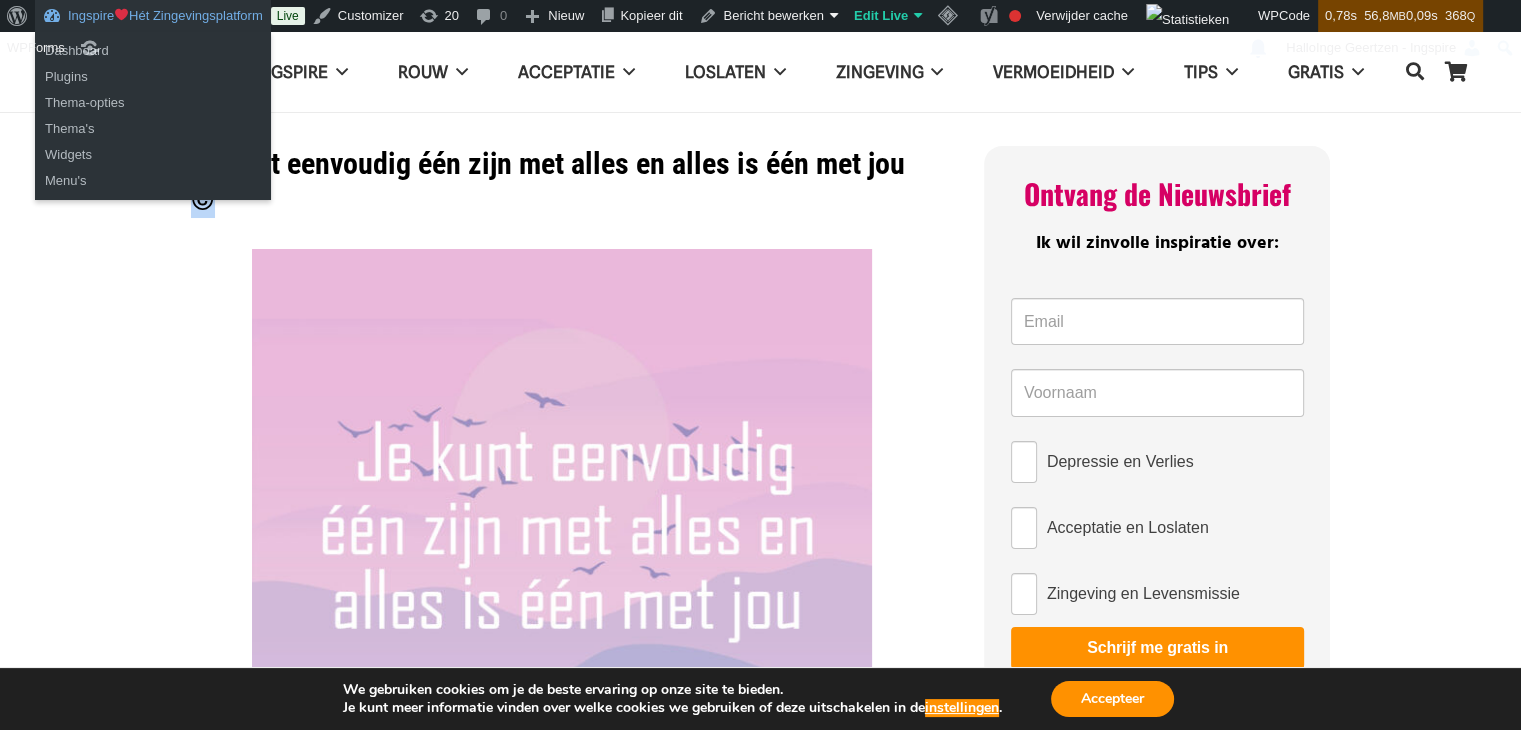 click on "Ingspire   Hét Zingevingsplatform" at bounding box center (153, 16) 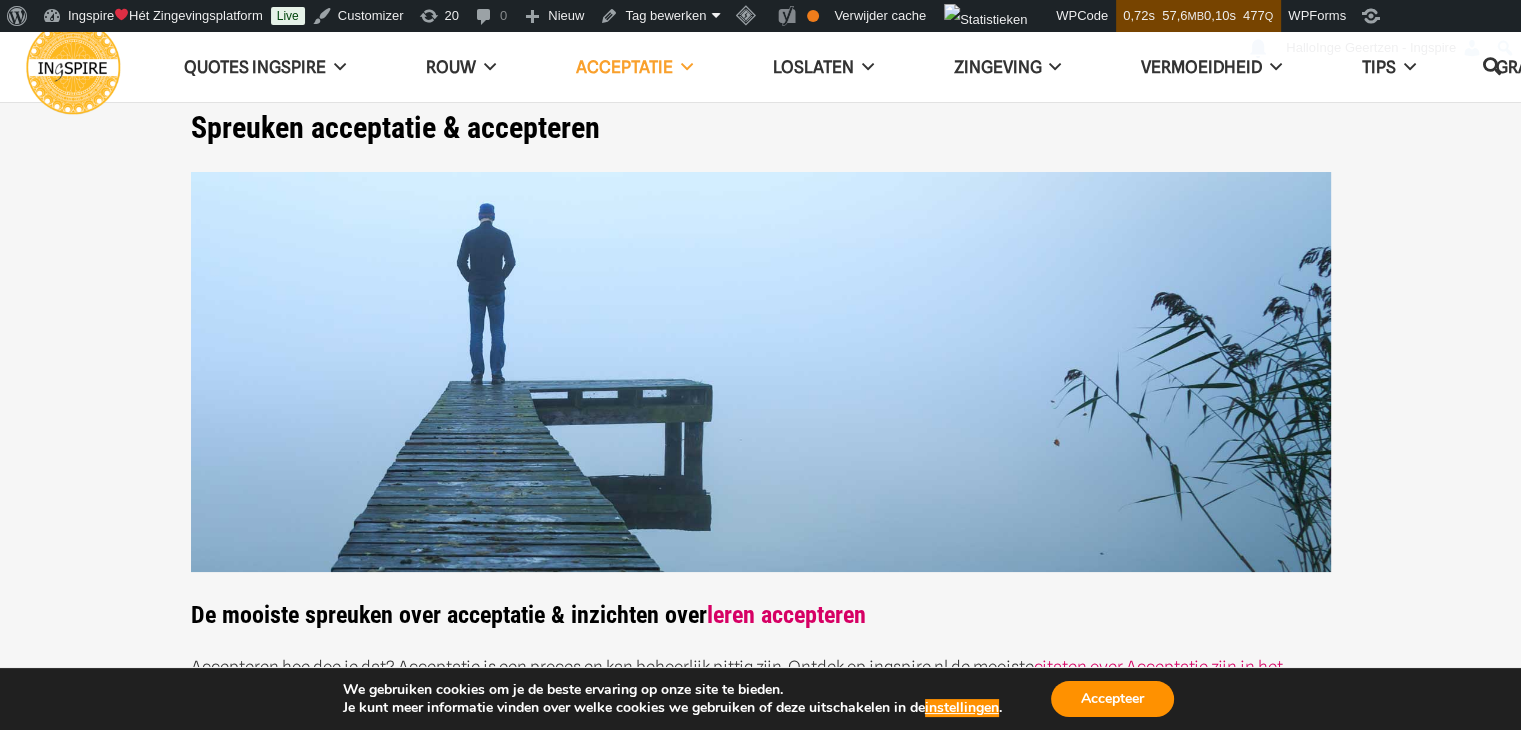 scroll, scrollTop: 0, scrollLeft: 0, axis: both 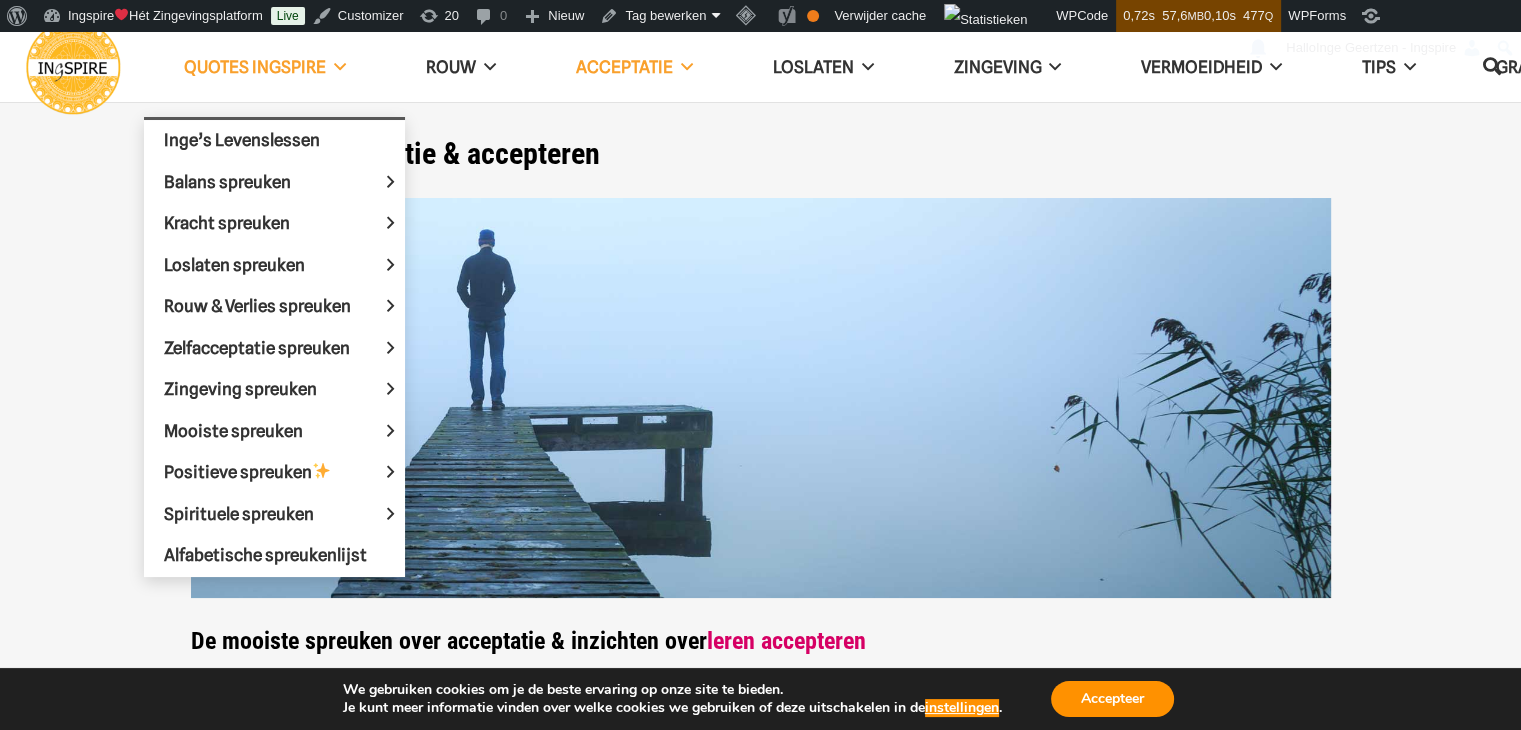 click on "QUOTES INGSPIRE" at bounding box center [255, 67] 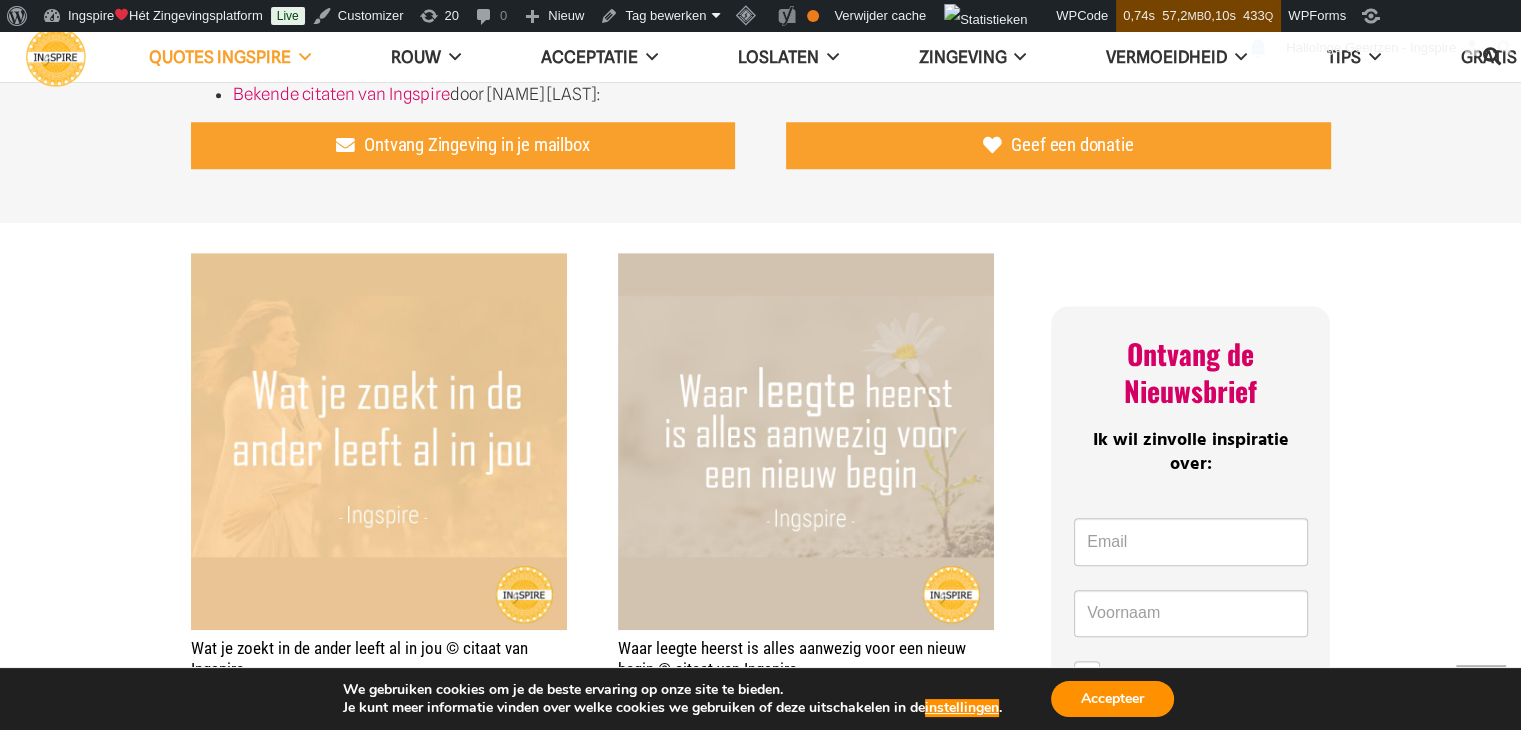 scroll, scrollTop: 1208, scrollLeft: 0, axis: vertical 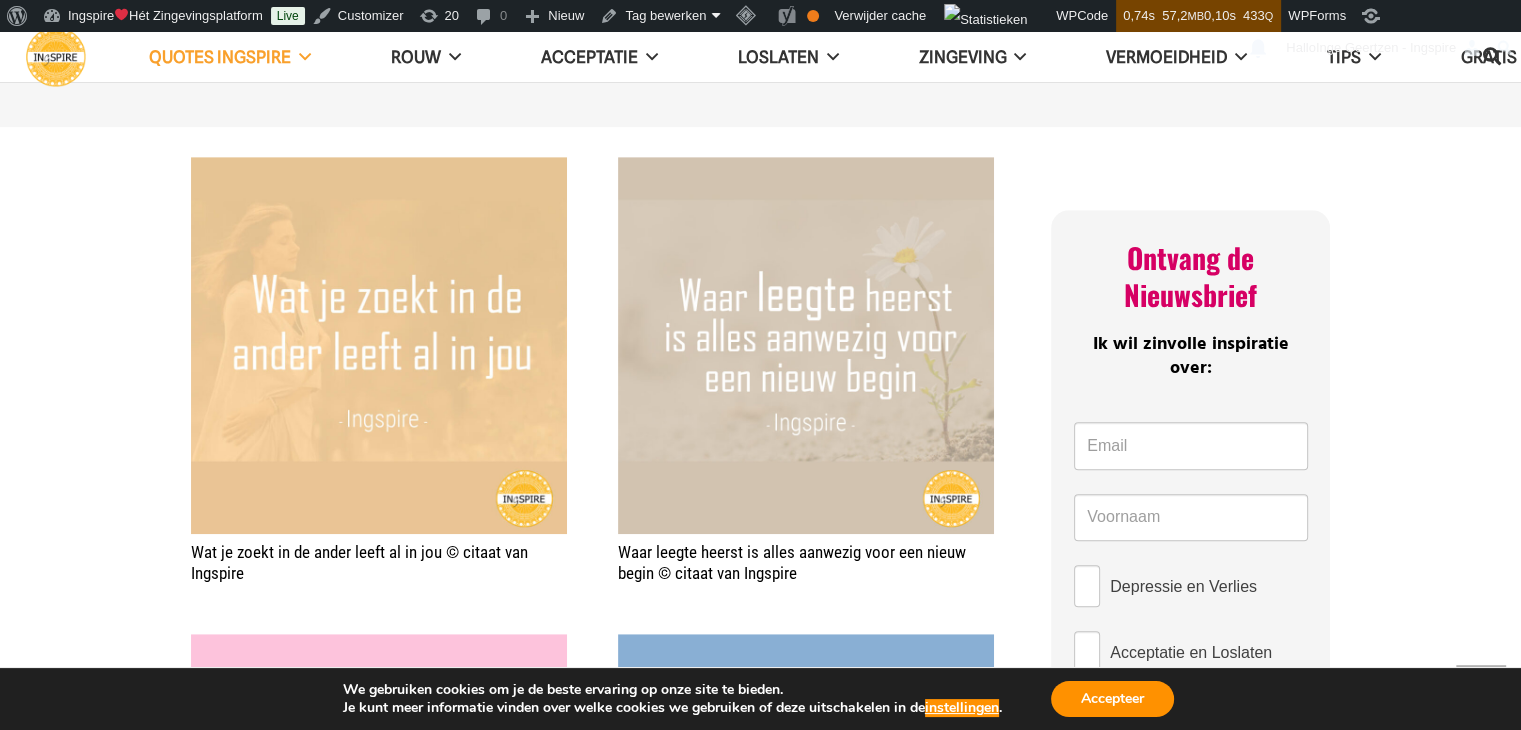 click at bounding box center [379, 345] 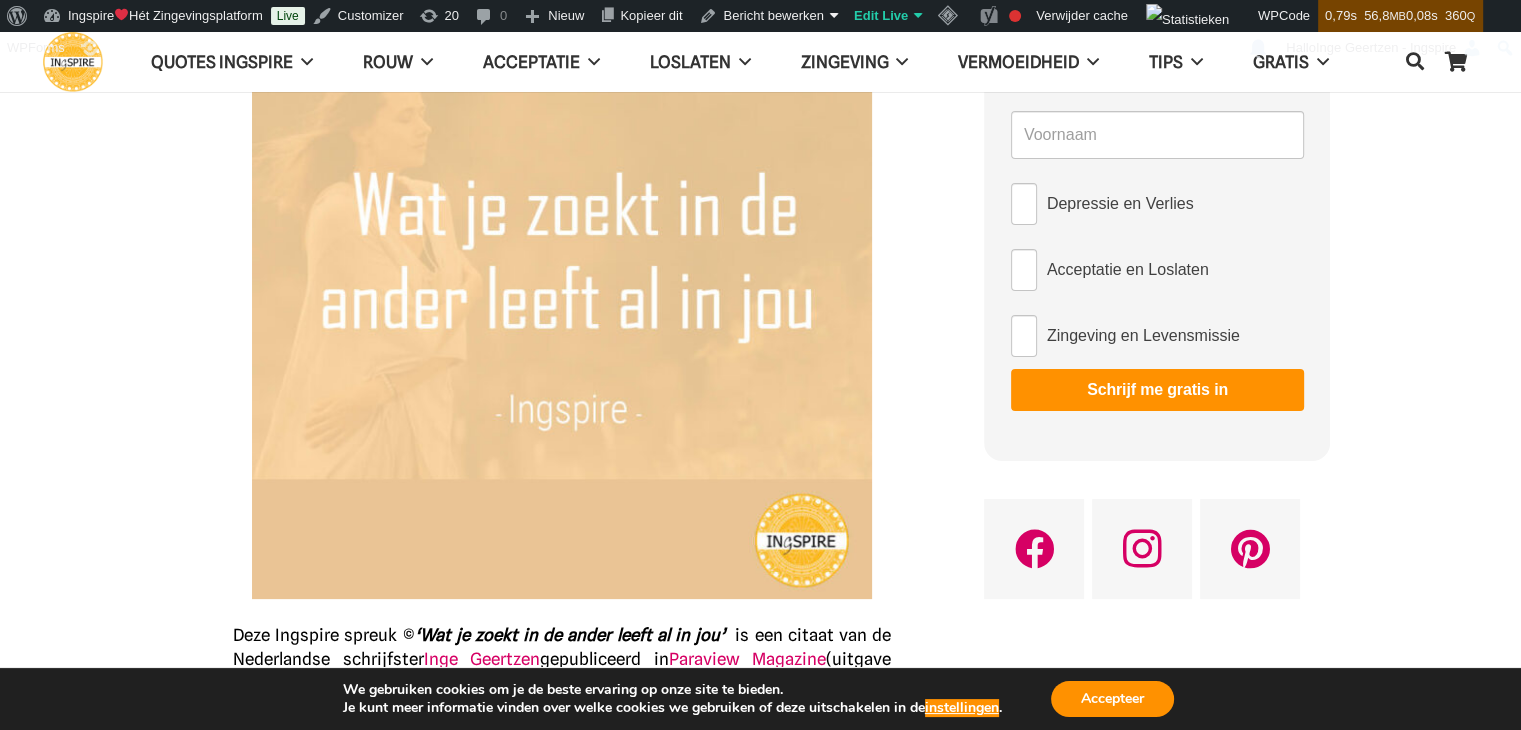 scroll, scrollTop: 257, scrollLeft: 0, axis: vertical 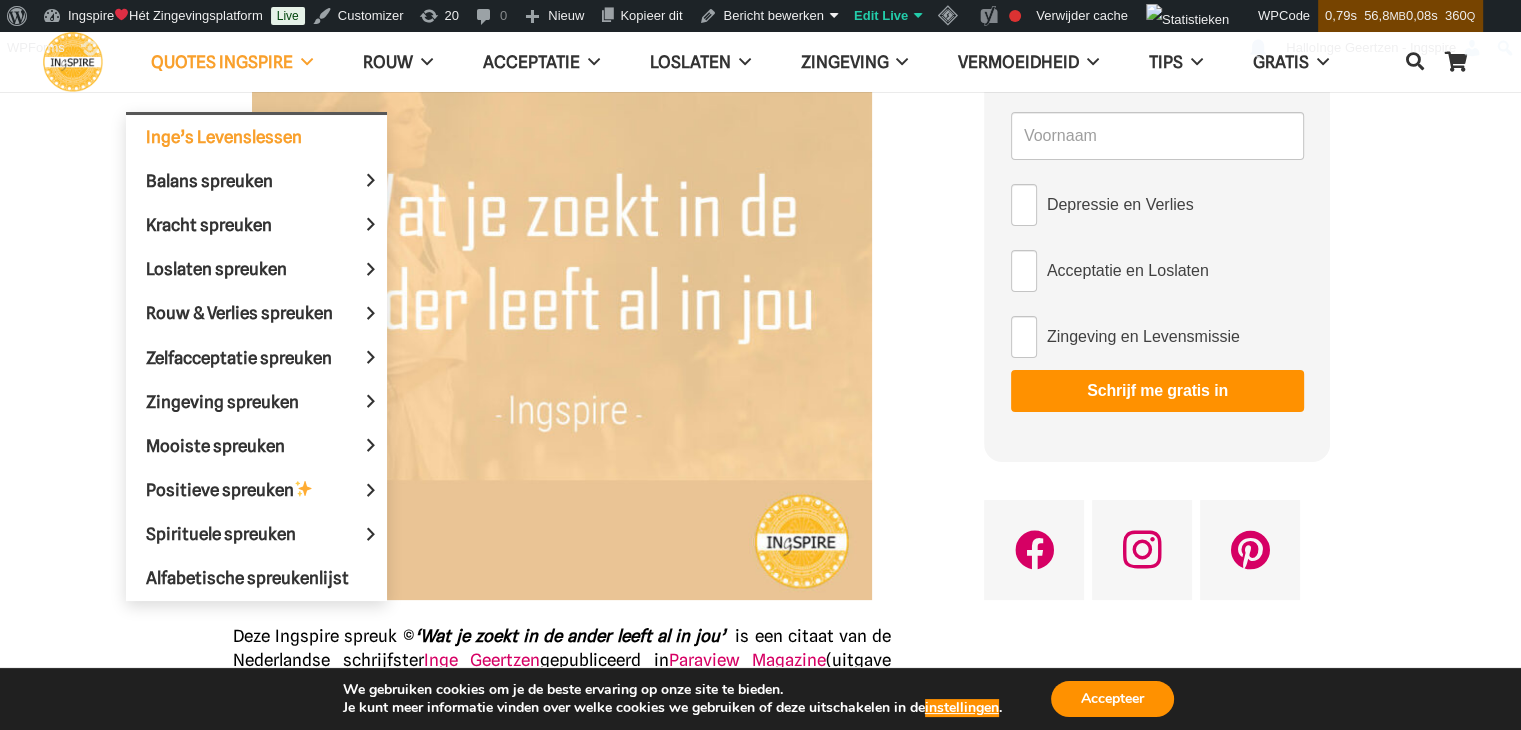 click on "Inge’s Levenslessen" at bounding box center [224, 136] 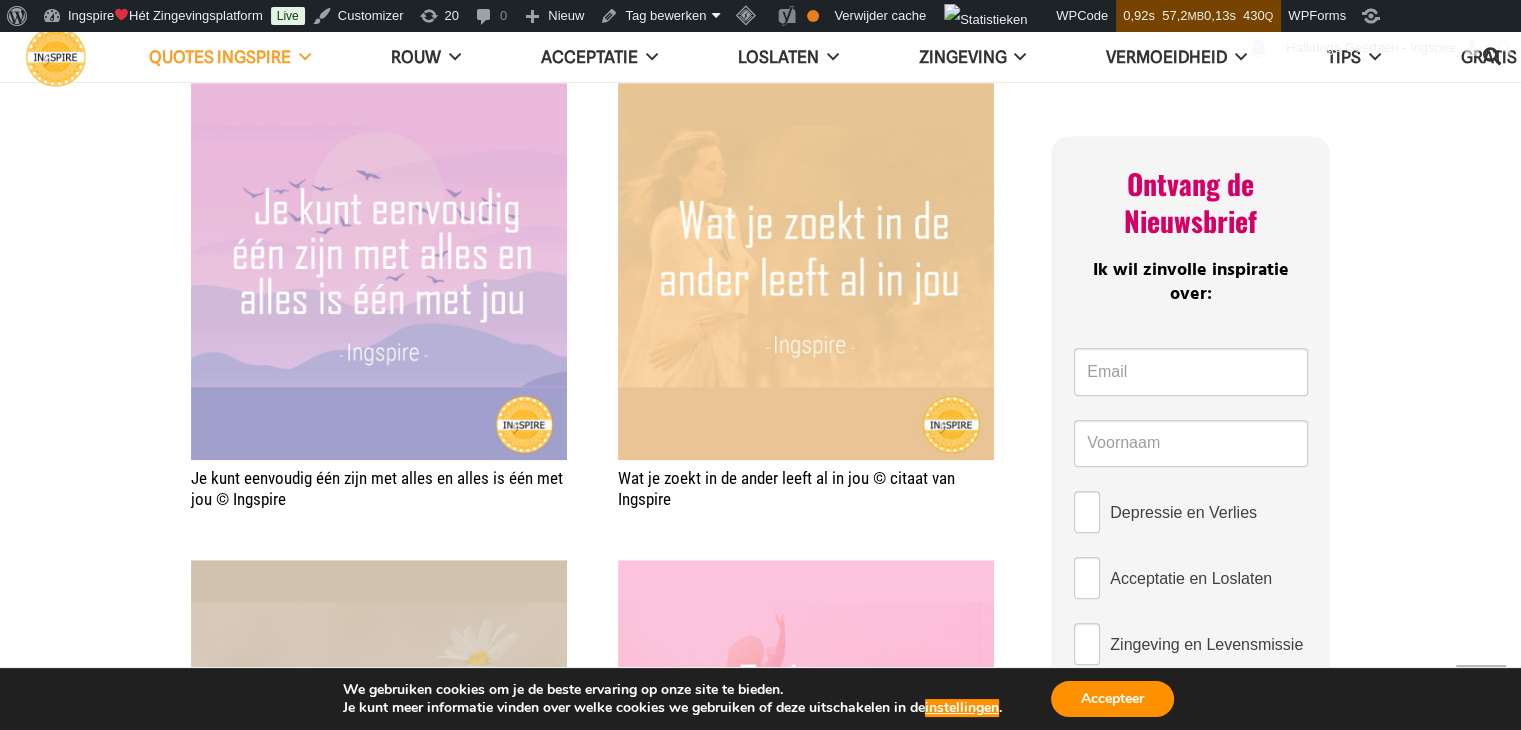 scroll, scrollTop: 1280, scrollLeft: 0, axis: vertical 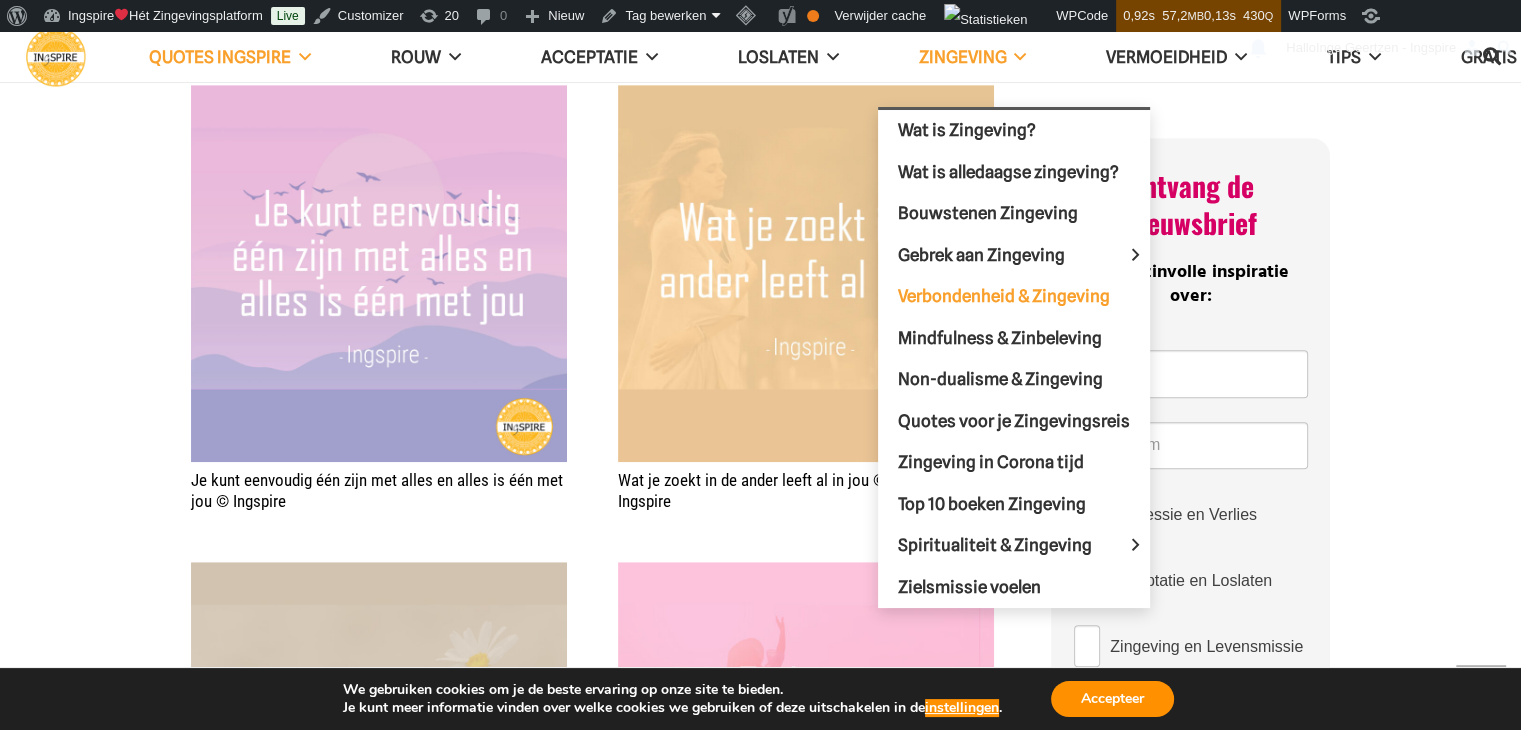 click on "Verbondenheid & Zingeving" at bounding box center [1004, 296] 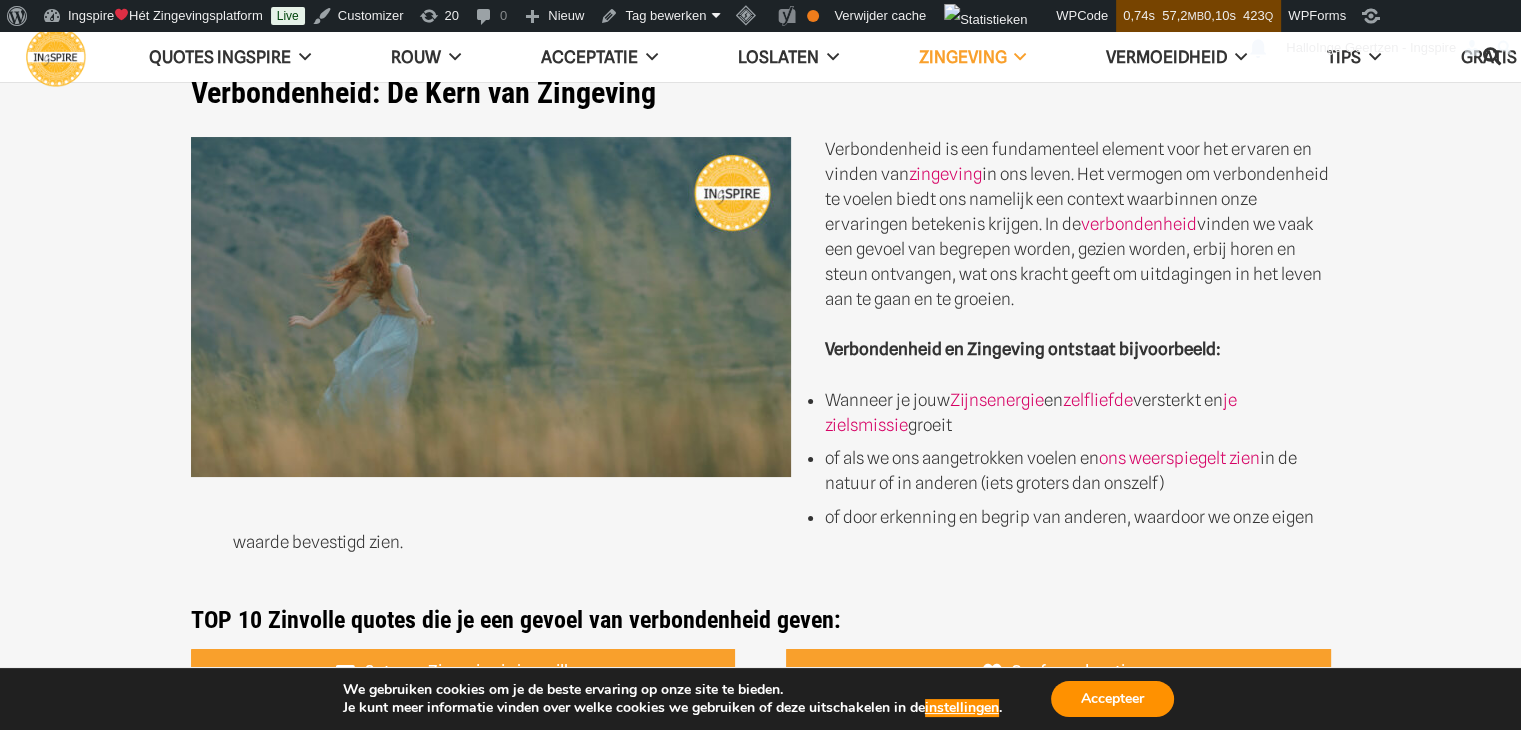 scroll, scrollTop: 0, scrollLeft: 0, axis: both 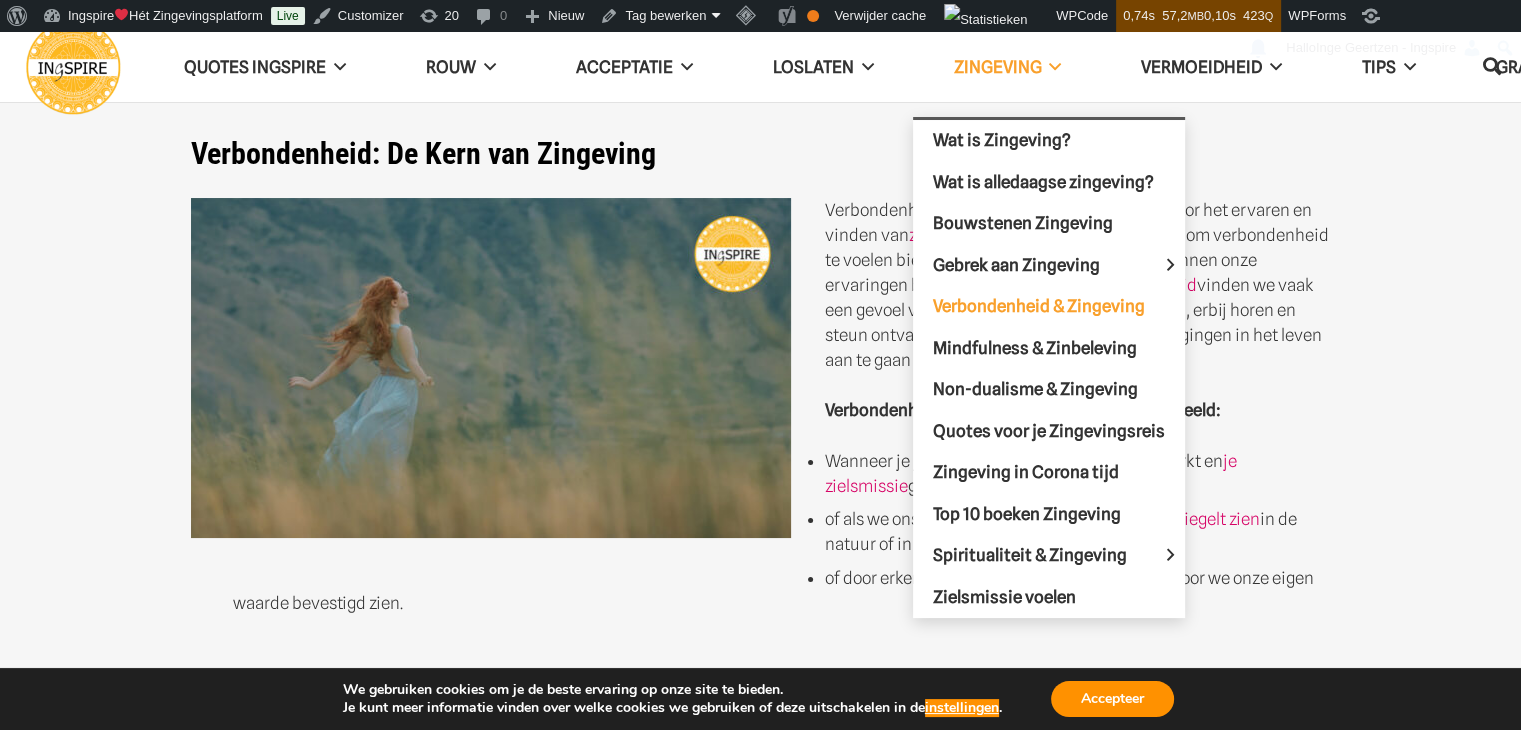 click at bounding box center (1051, 67) 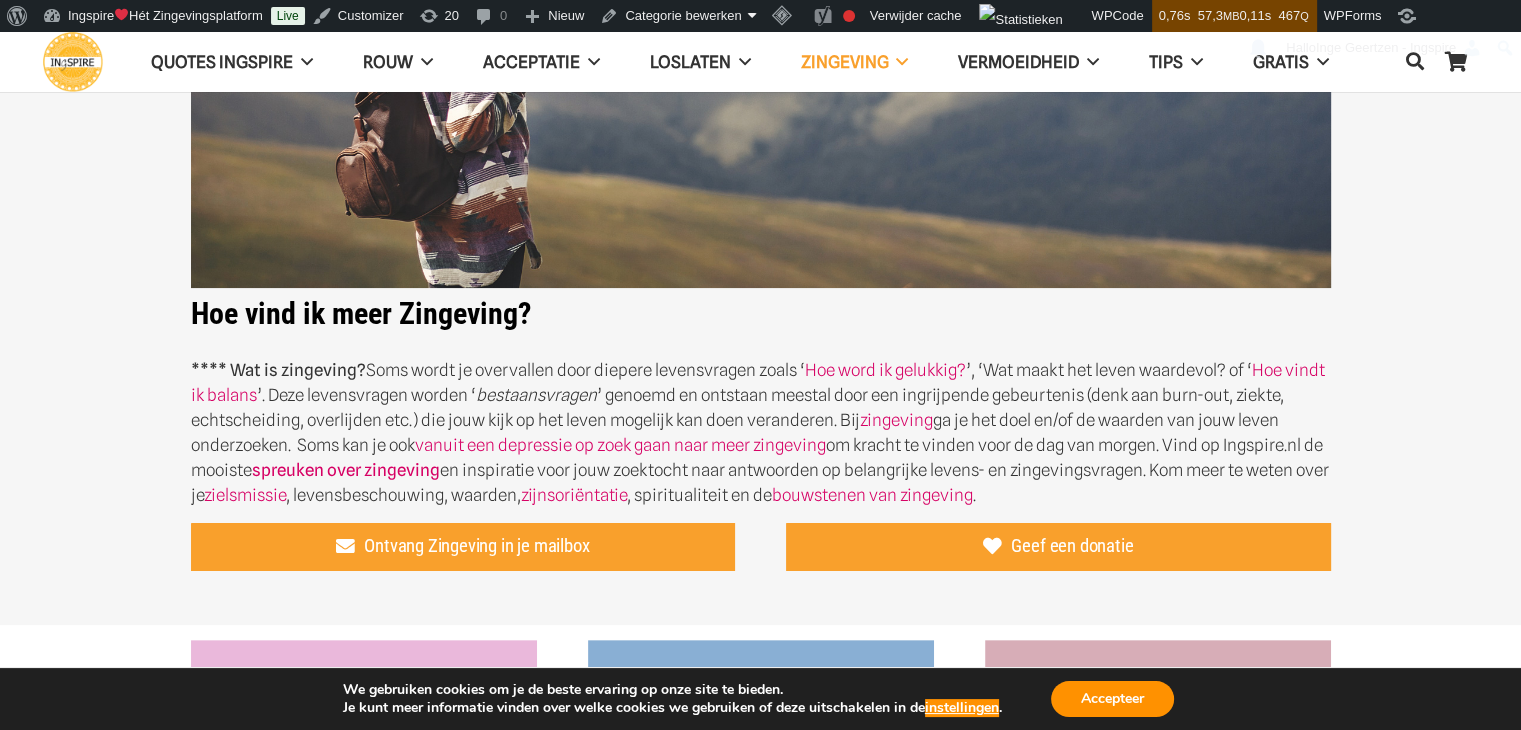 scroll, scrollTop: 308, scrollLeft: 0, axis: vertical 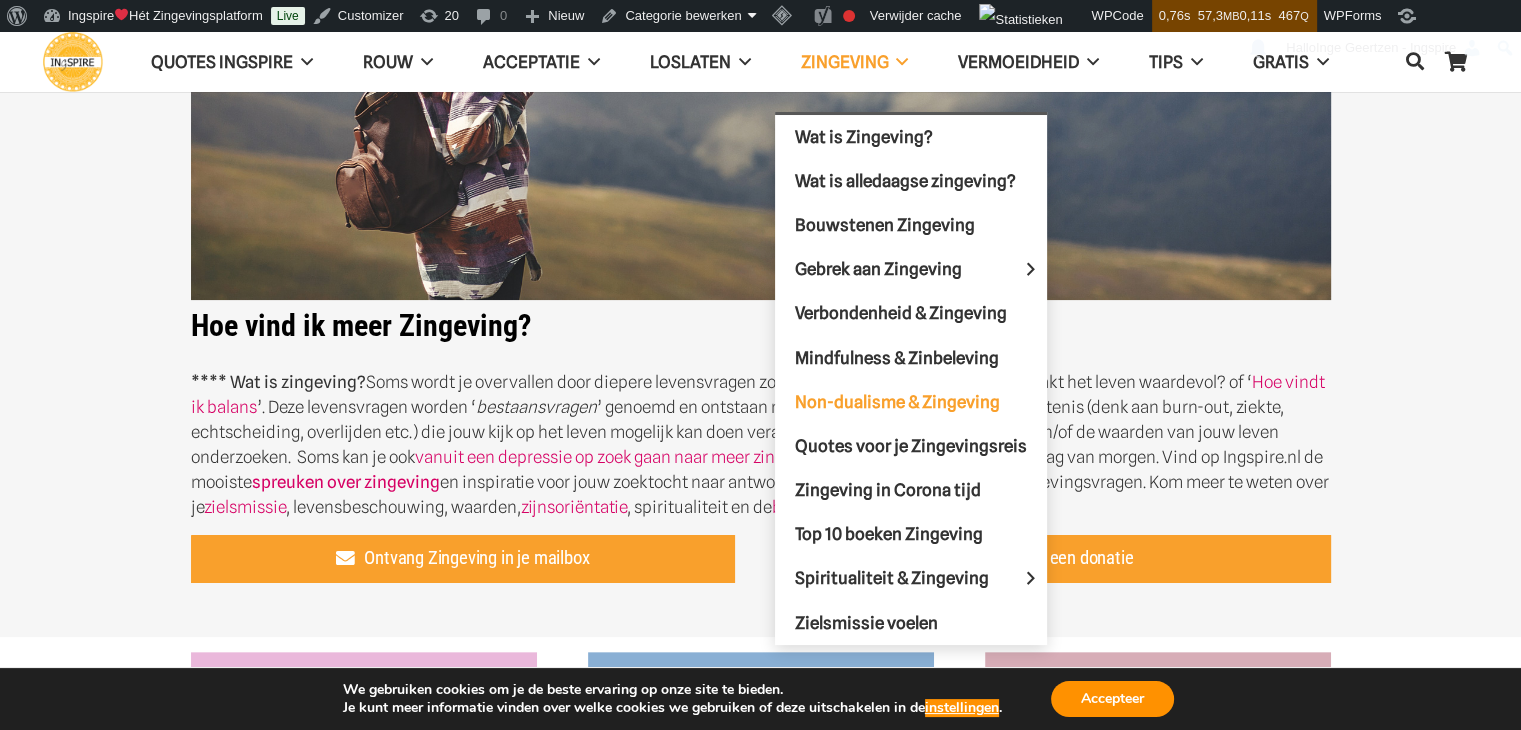 click on "Non-dualisme & Zingeving" at bounding box center [897, 401] 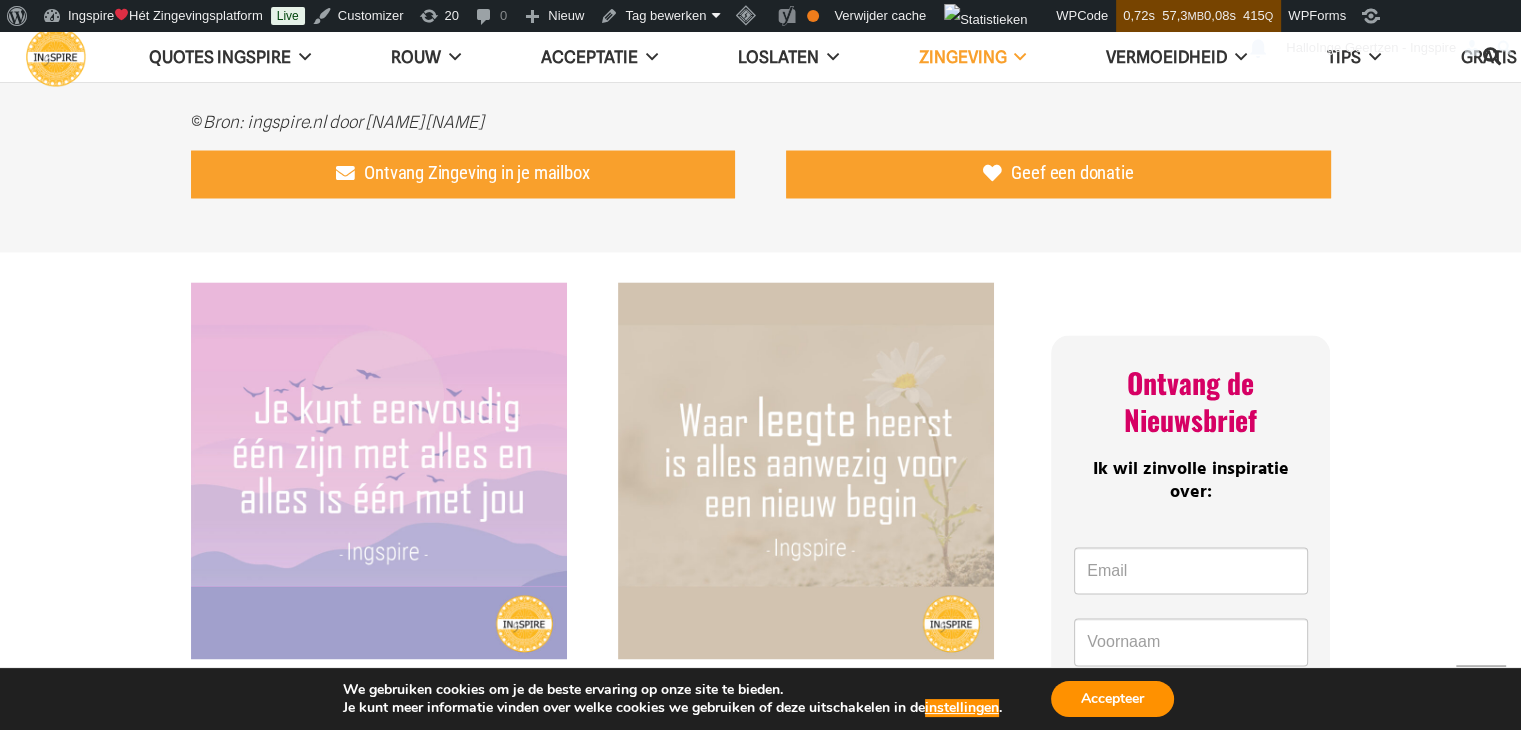 scroll, scrollTop: 2998, scrollLeft: 0, axis: vertical 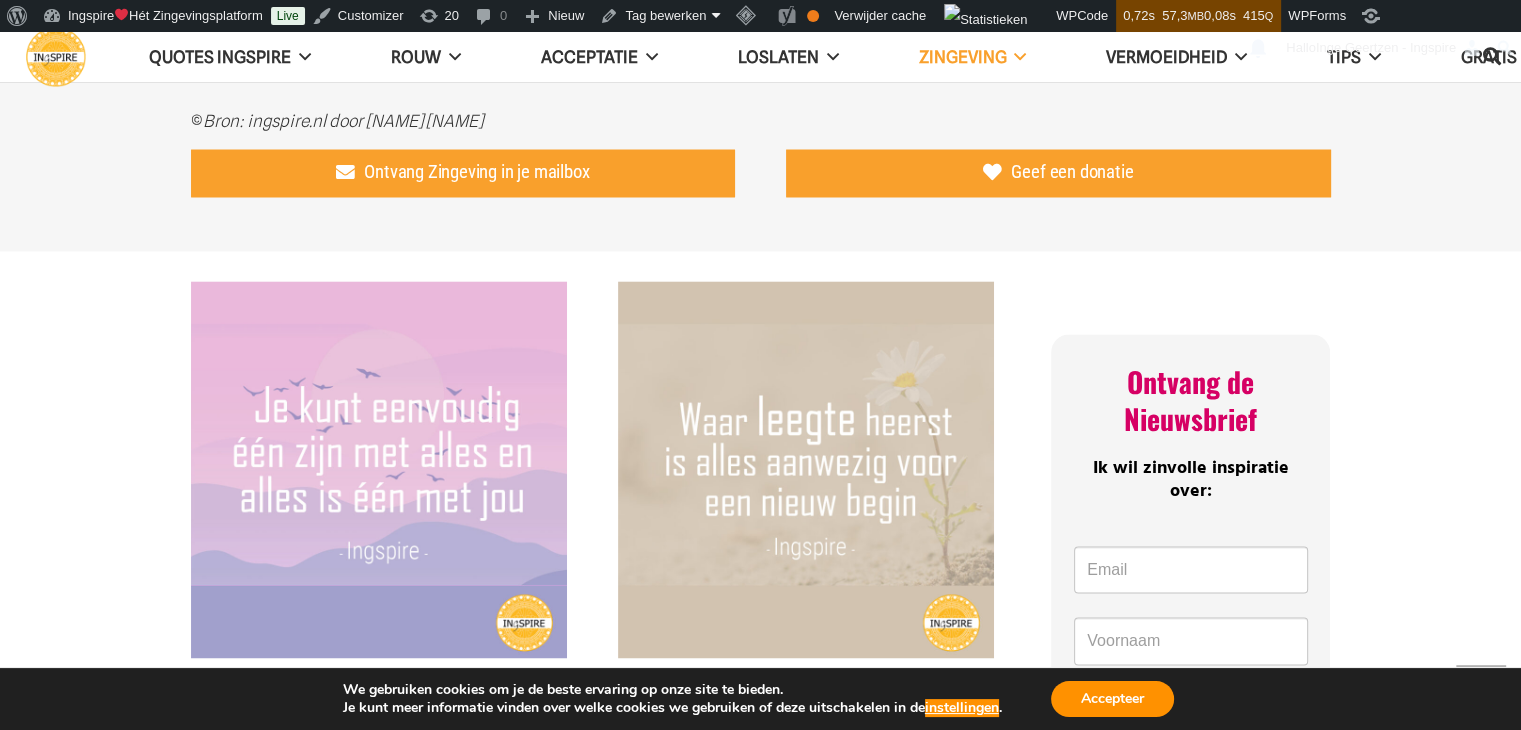 click at bounding box center (379, 469) 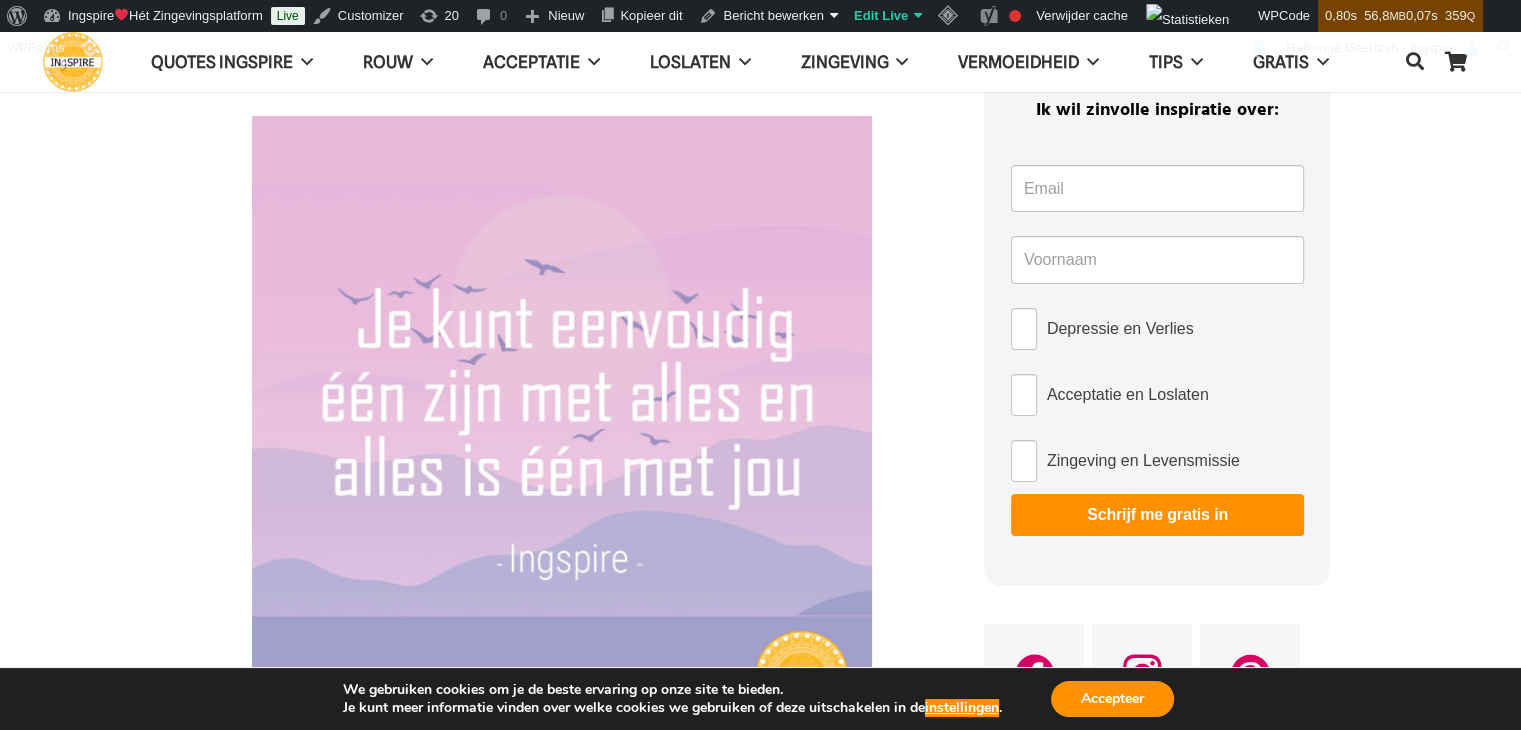 scroll, scrollTop: 0, scrollLeft: 0, axis: both 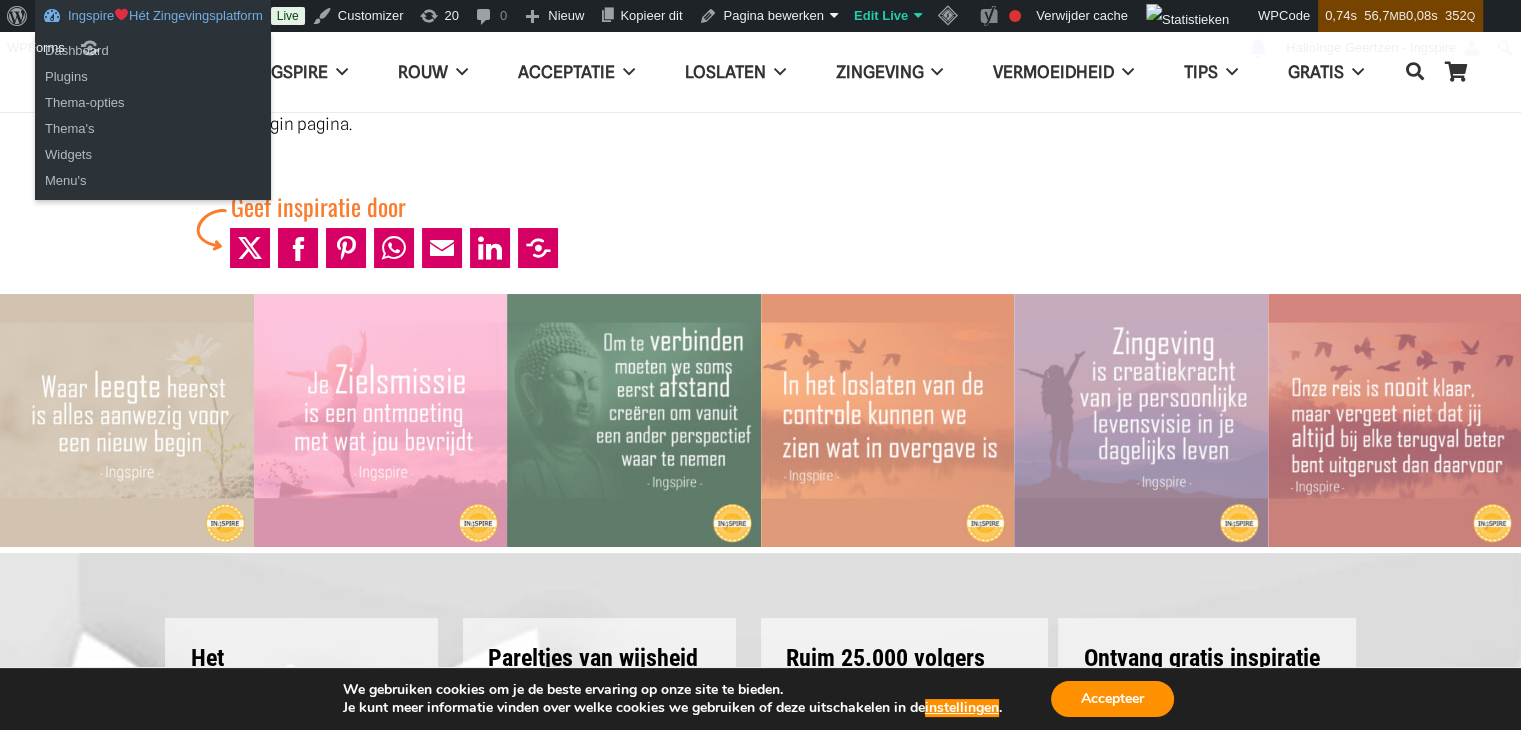 click on "Ingspire   Hét Zingevingsplatform" at bounding box center [153, 16] 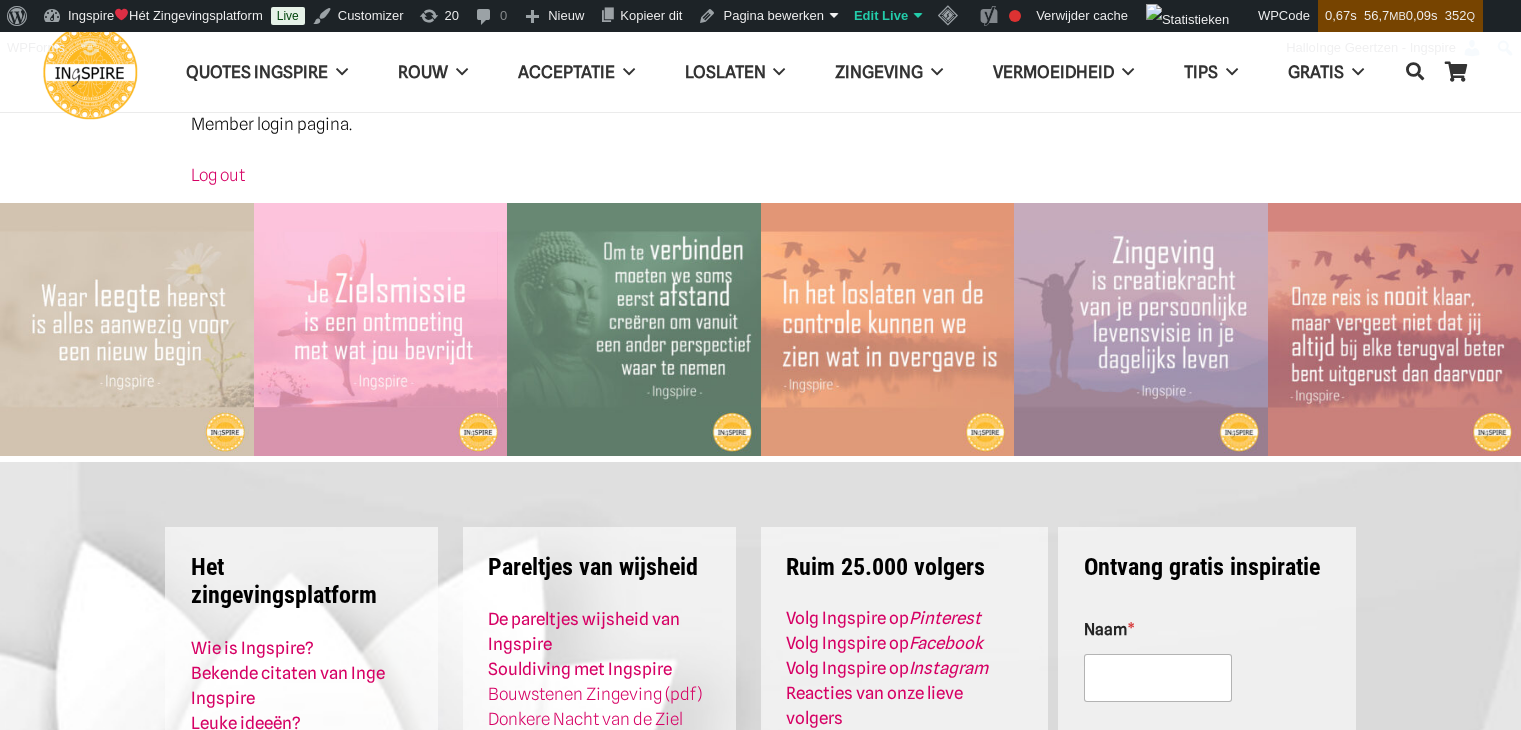 scroll, scrollTop: 0, scrollLeft: 0, axis: both 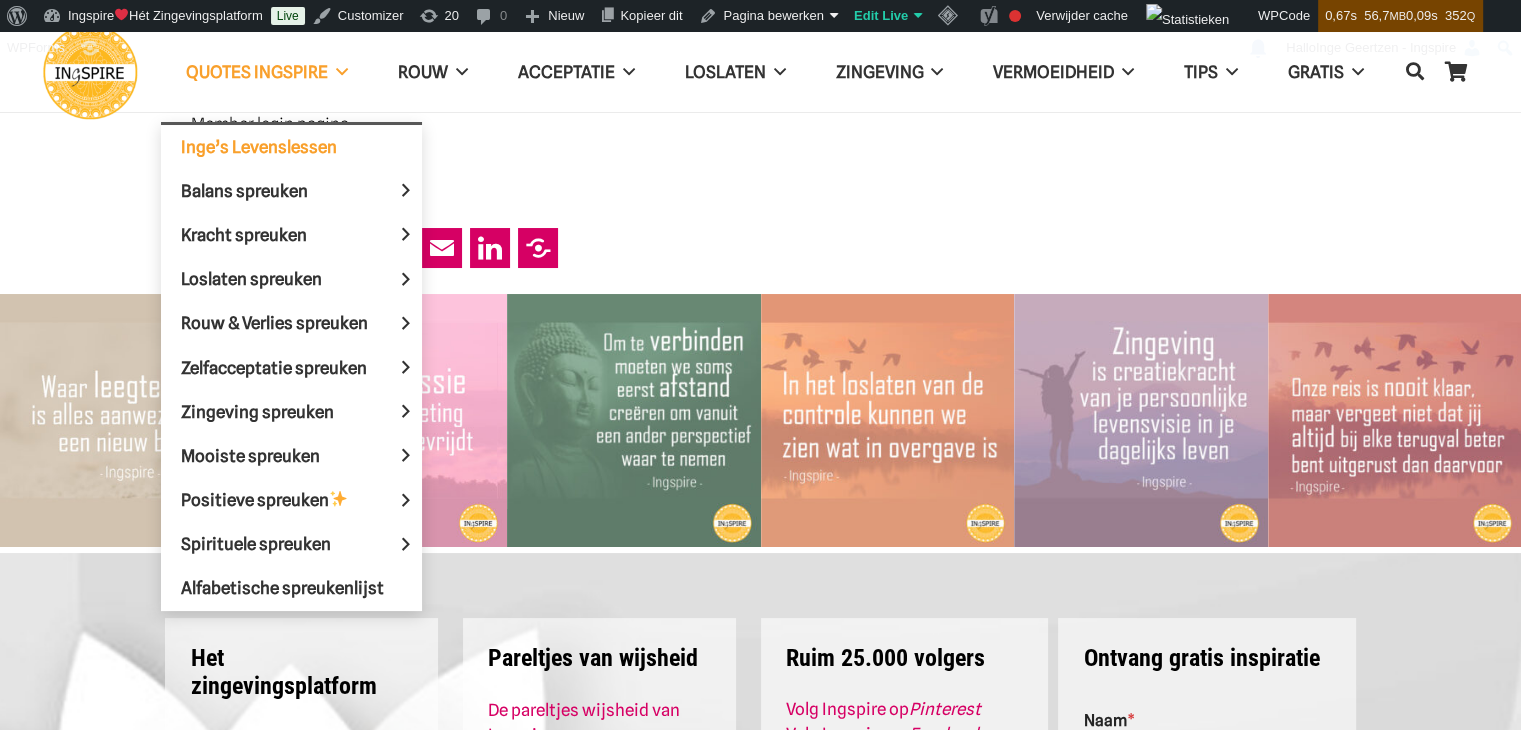 click on "Inge’s Levenslessen" at bounding box center (259, 146) 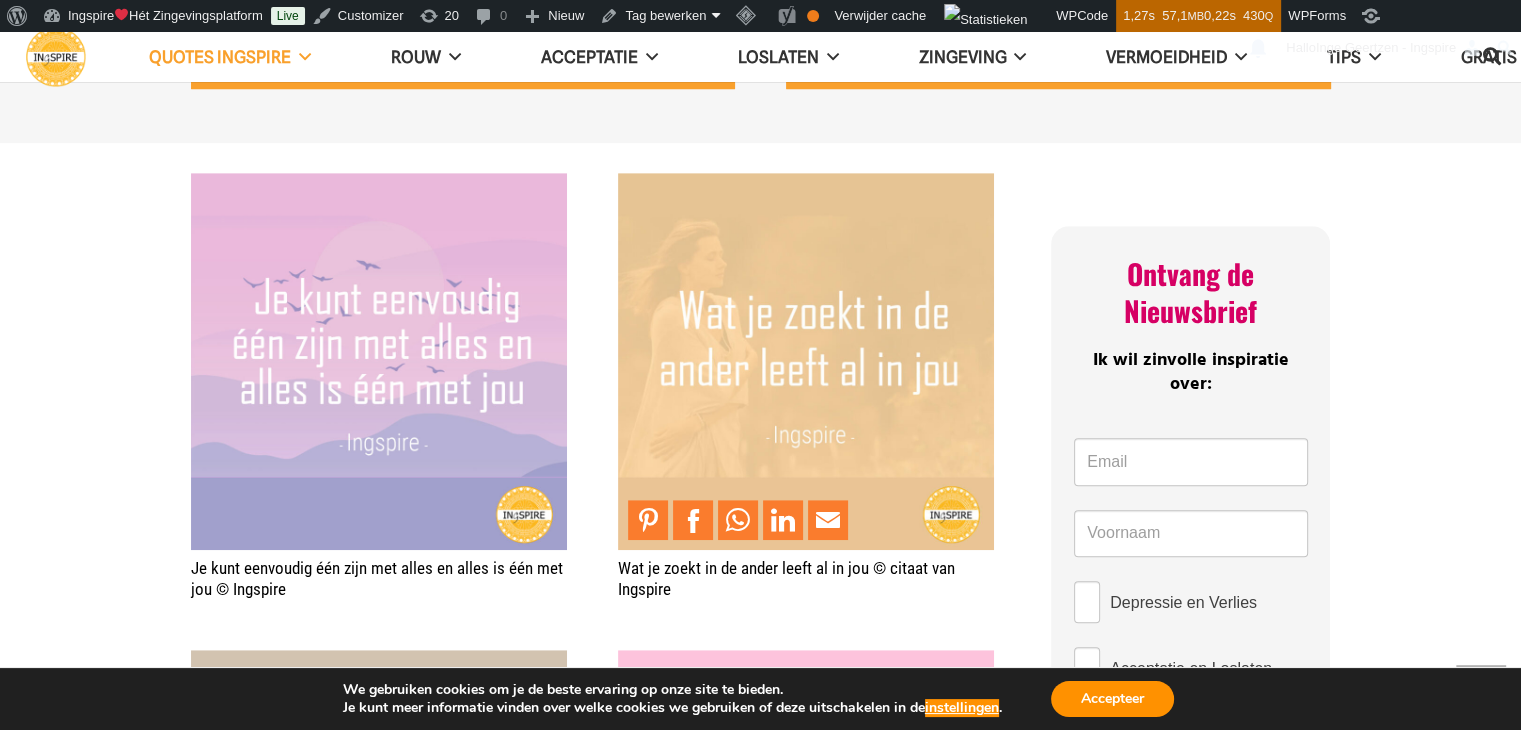 scroll, scrollTop: 1266, scrollLeft: 0, axis: vertical 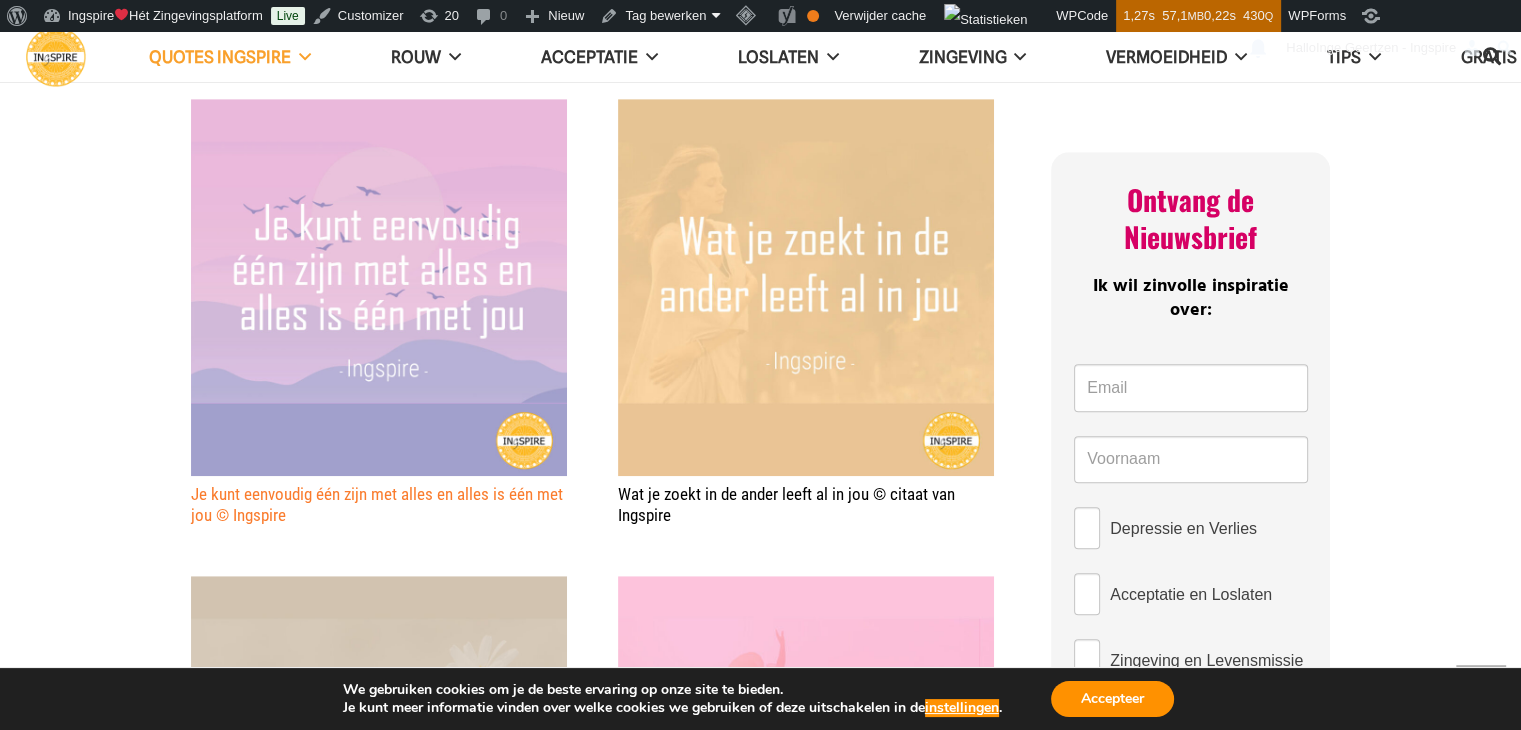 click on "Je kunt eenvoudig één zijn met alles en alles is één met jou © Ingspire" at bounding box center (377, 504) 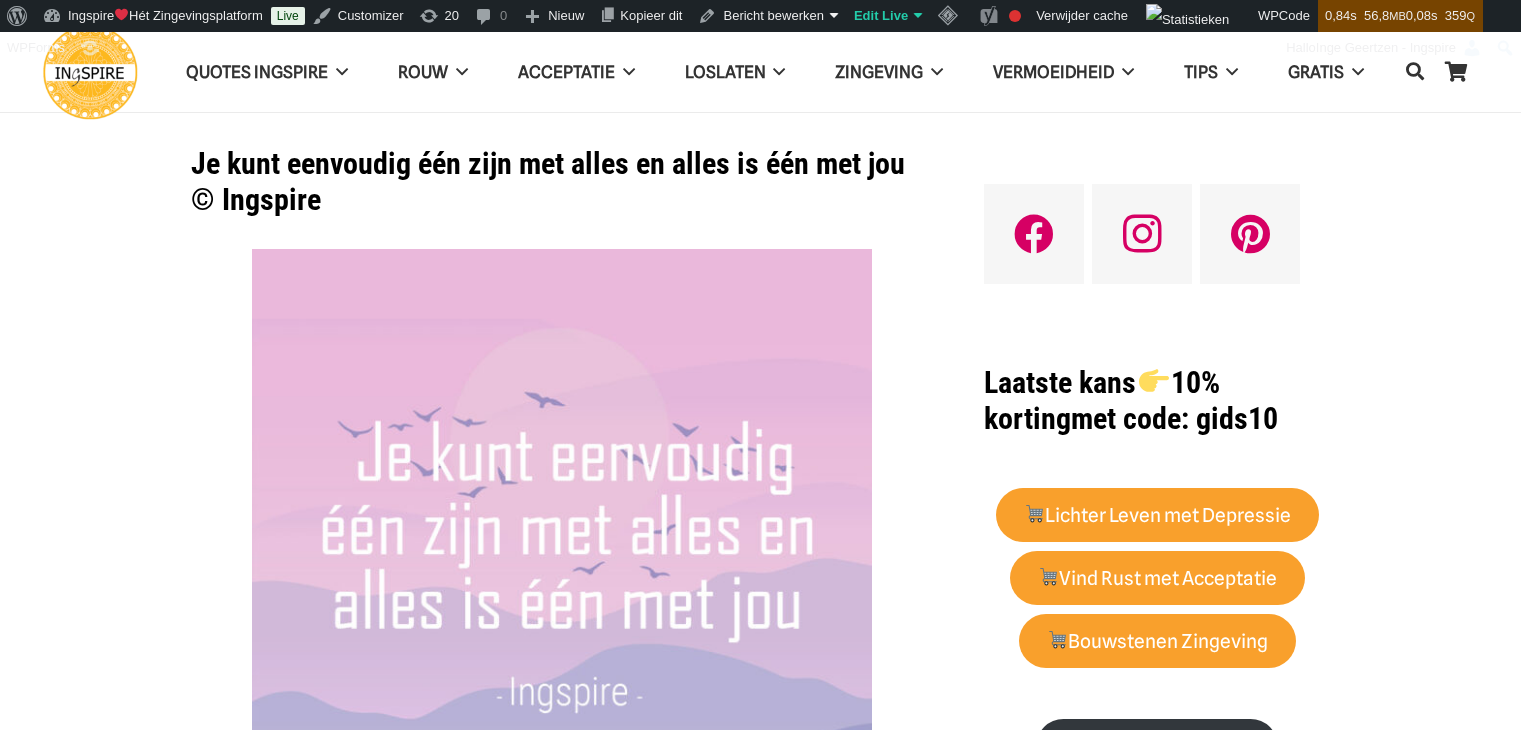 scroll, scrollTop: 0, scrollLeft: 0, axis: both 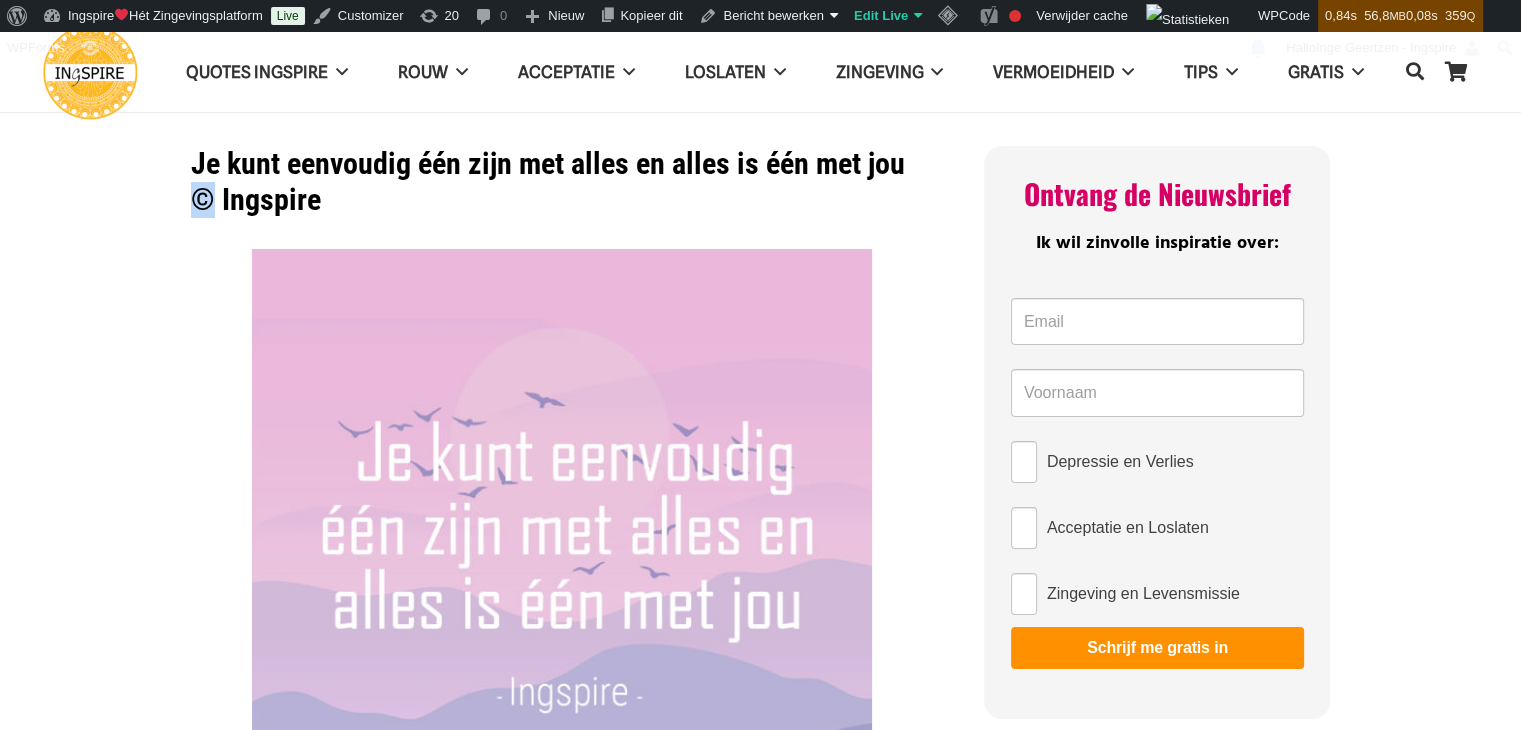 drag, startPoint x: 188, startPoint y: 197, endPoint x: 216, endPoint y: 201, distance: 28.284271 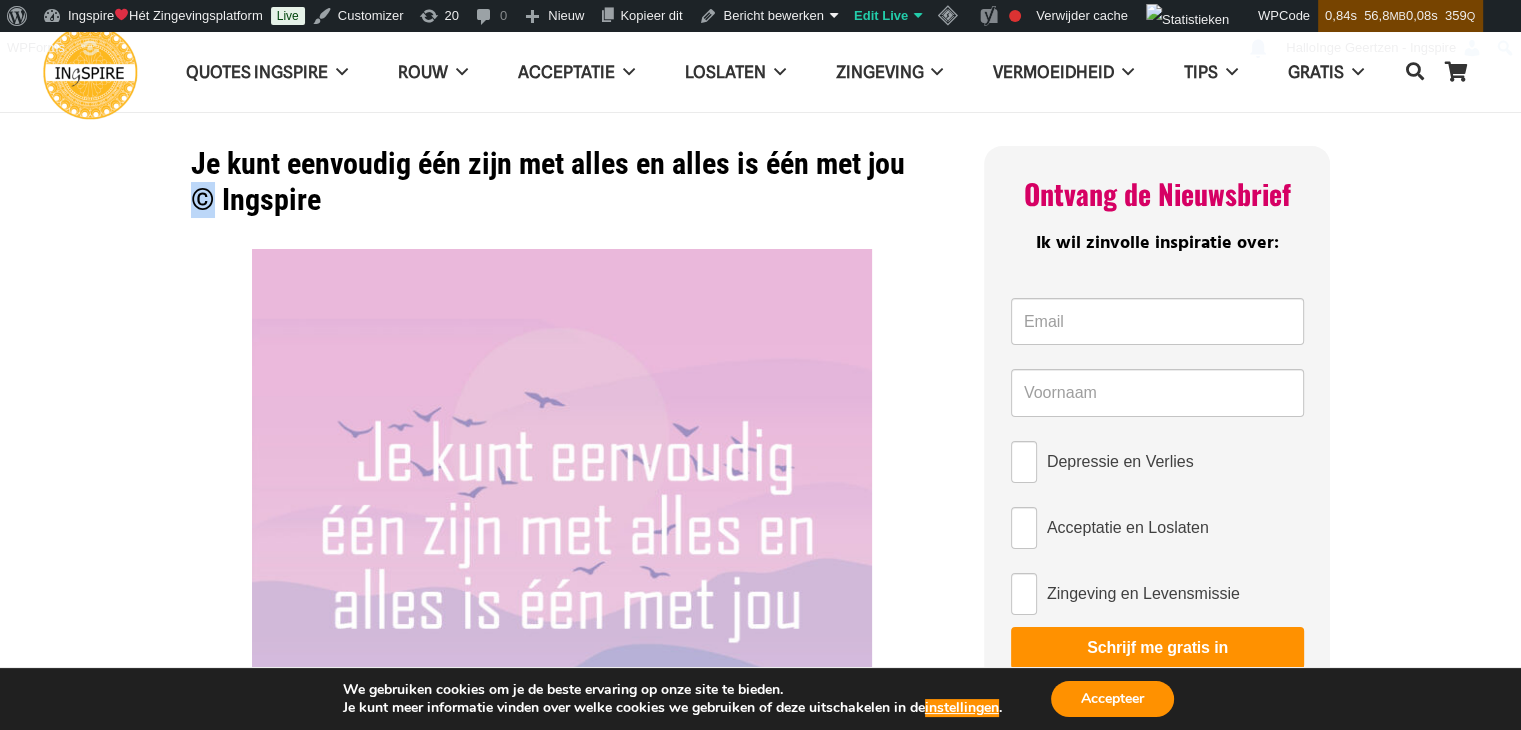 copy on "©" 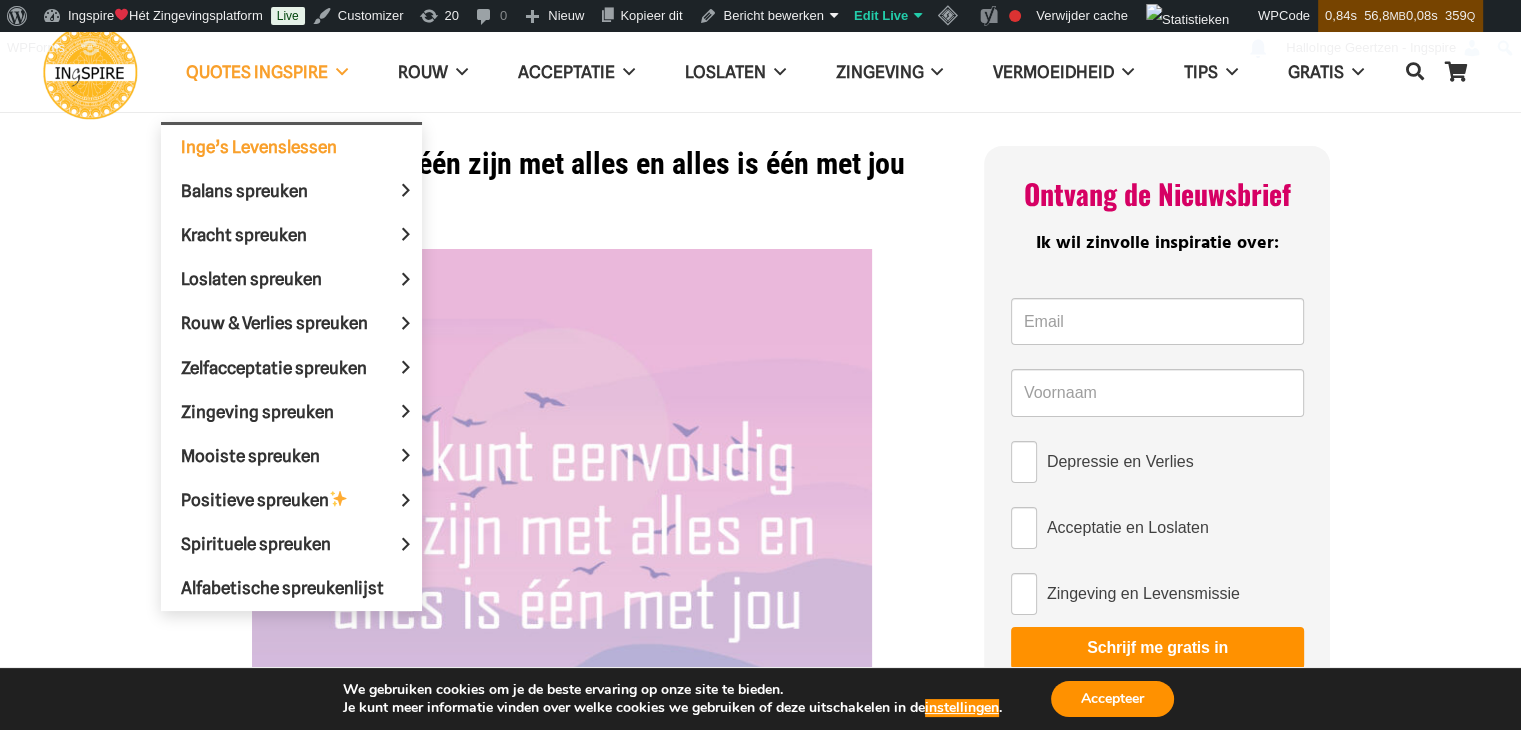 click on "Inge’s Levenslessen" at bounding box center (259, 146) 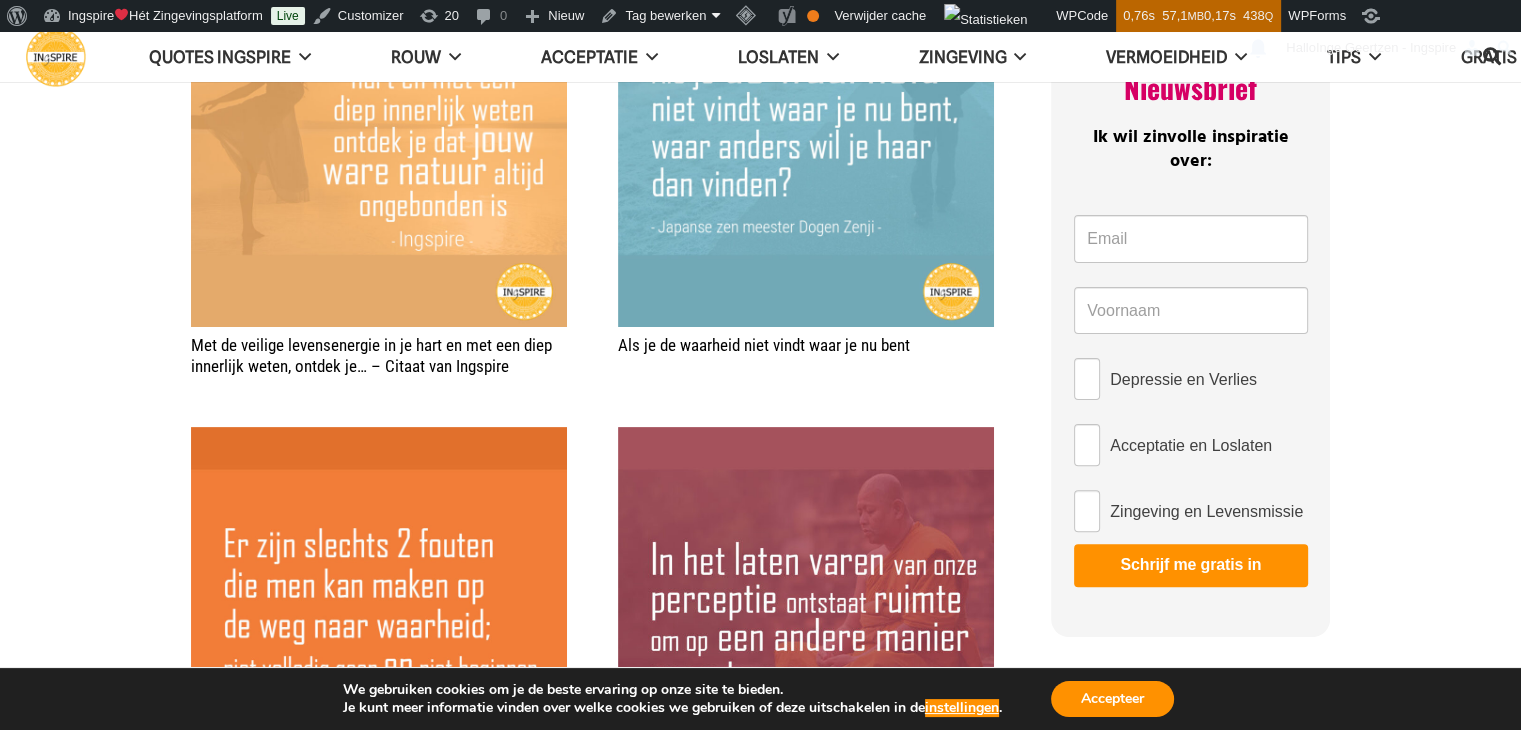 scroll, scrollTop: 0, scrollLeft: 0, axis: both 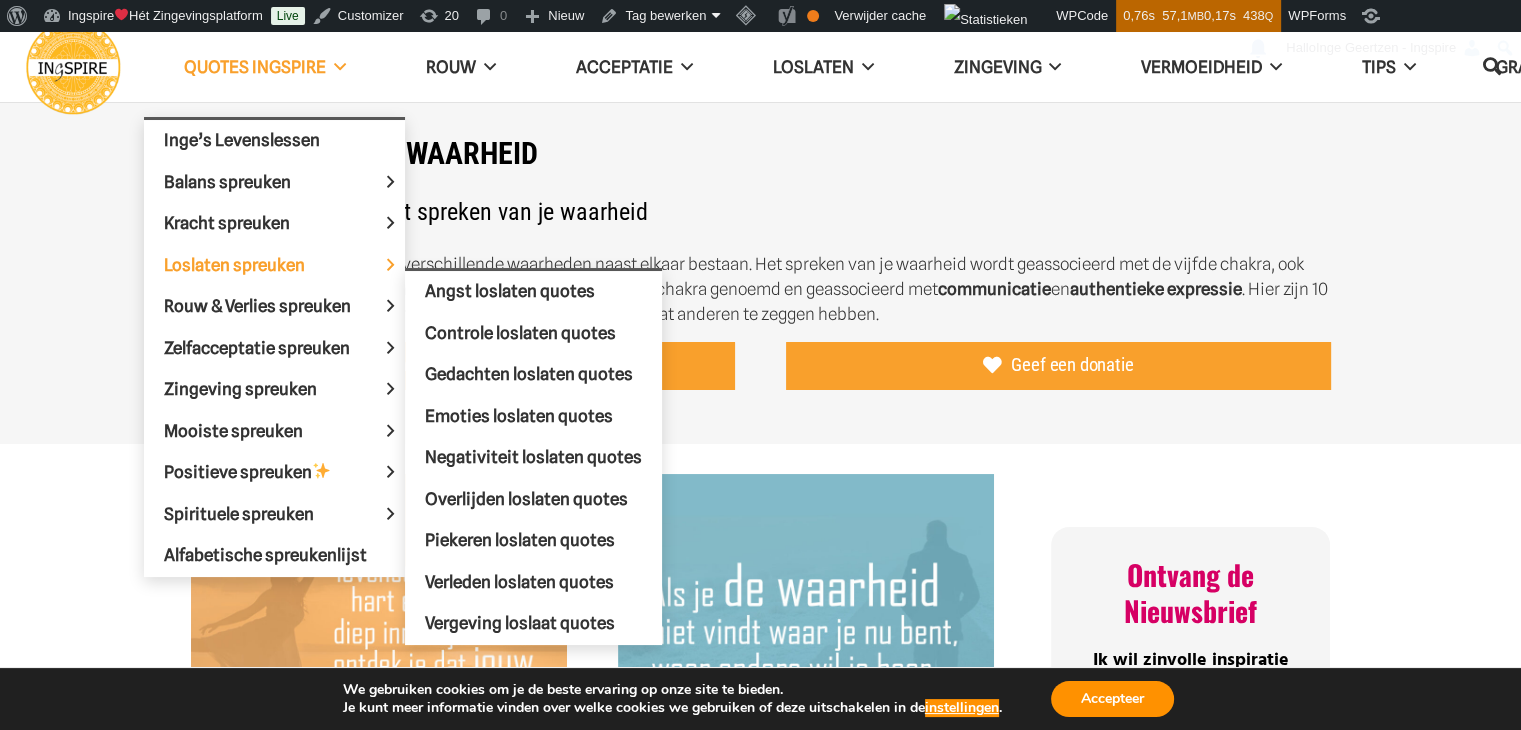 click on "Loslaten spreuken" at bounding box center (251, 264) 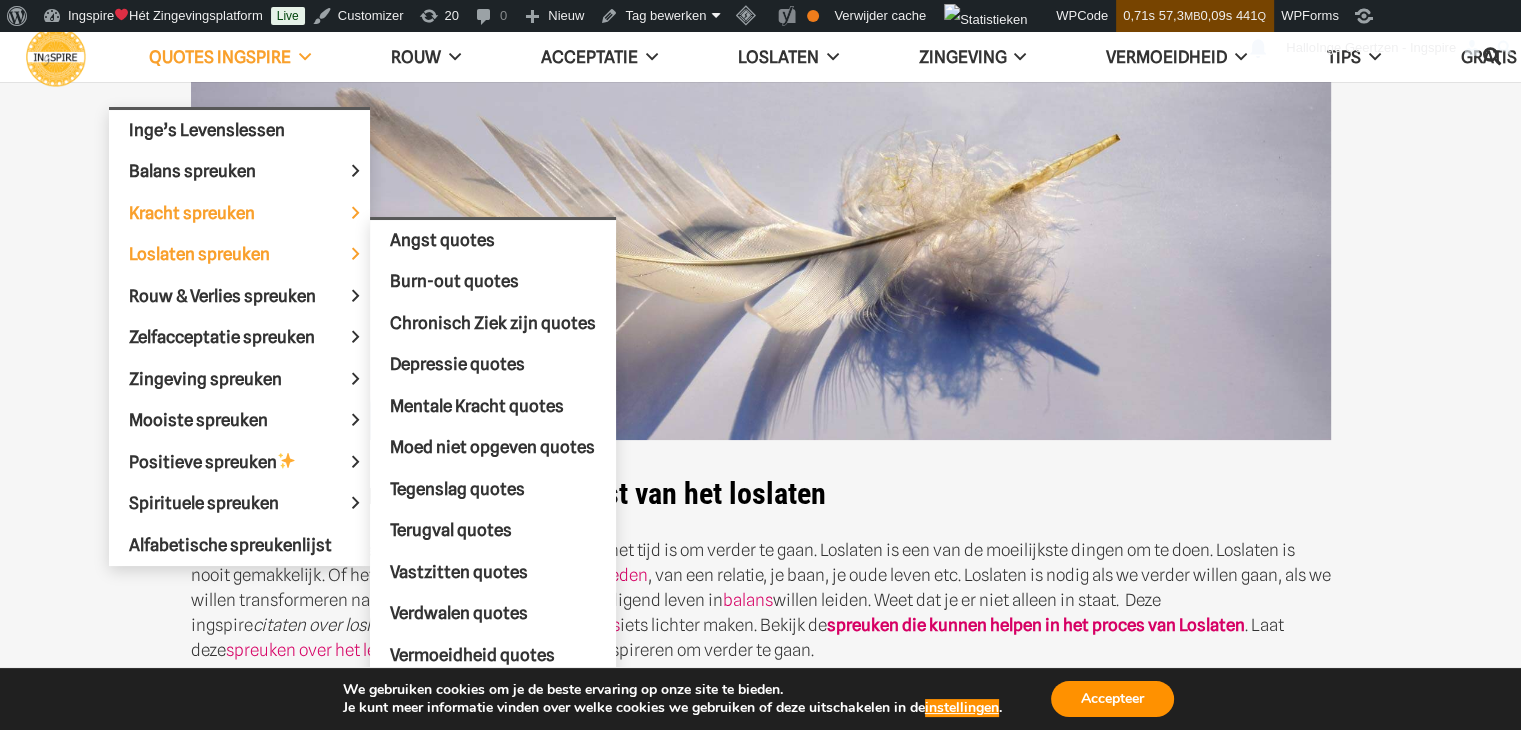 scroll, scrollTop: 182, scrollLeft: 0, axis: vertical 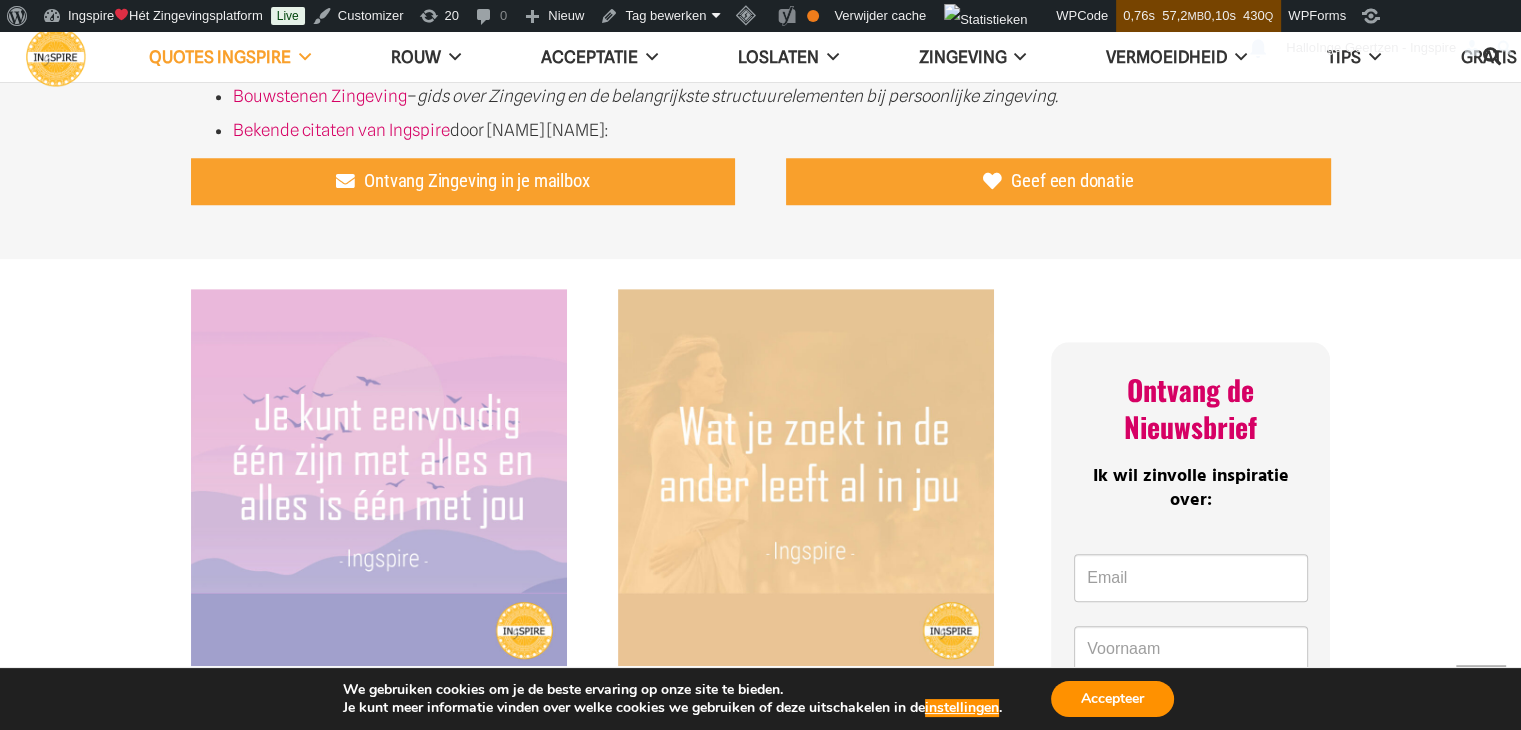 click at bounding box center (806, 477) 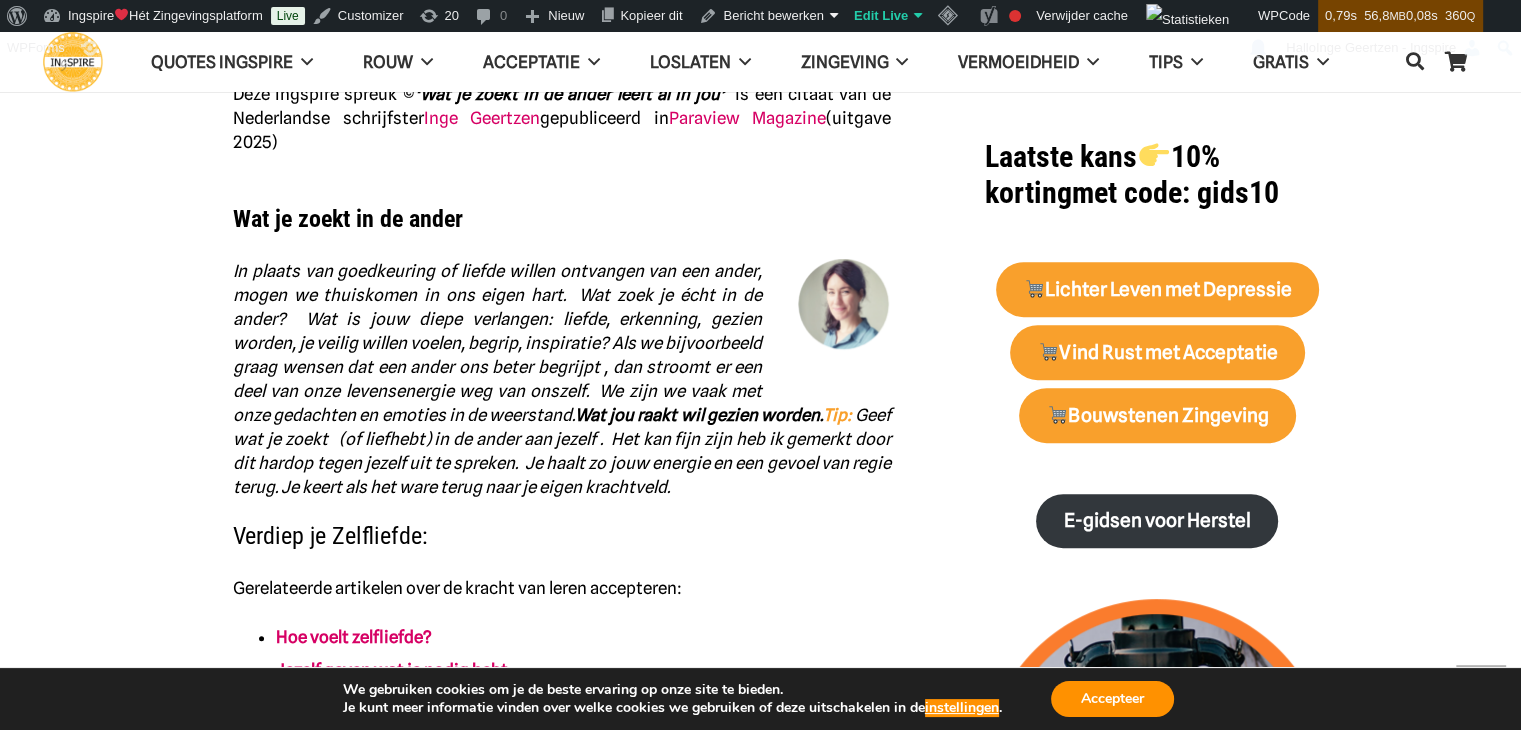 scroll, scrollTop: 808, scrollLeft: 0, axis: vertical 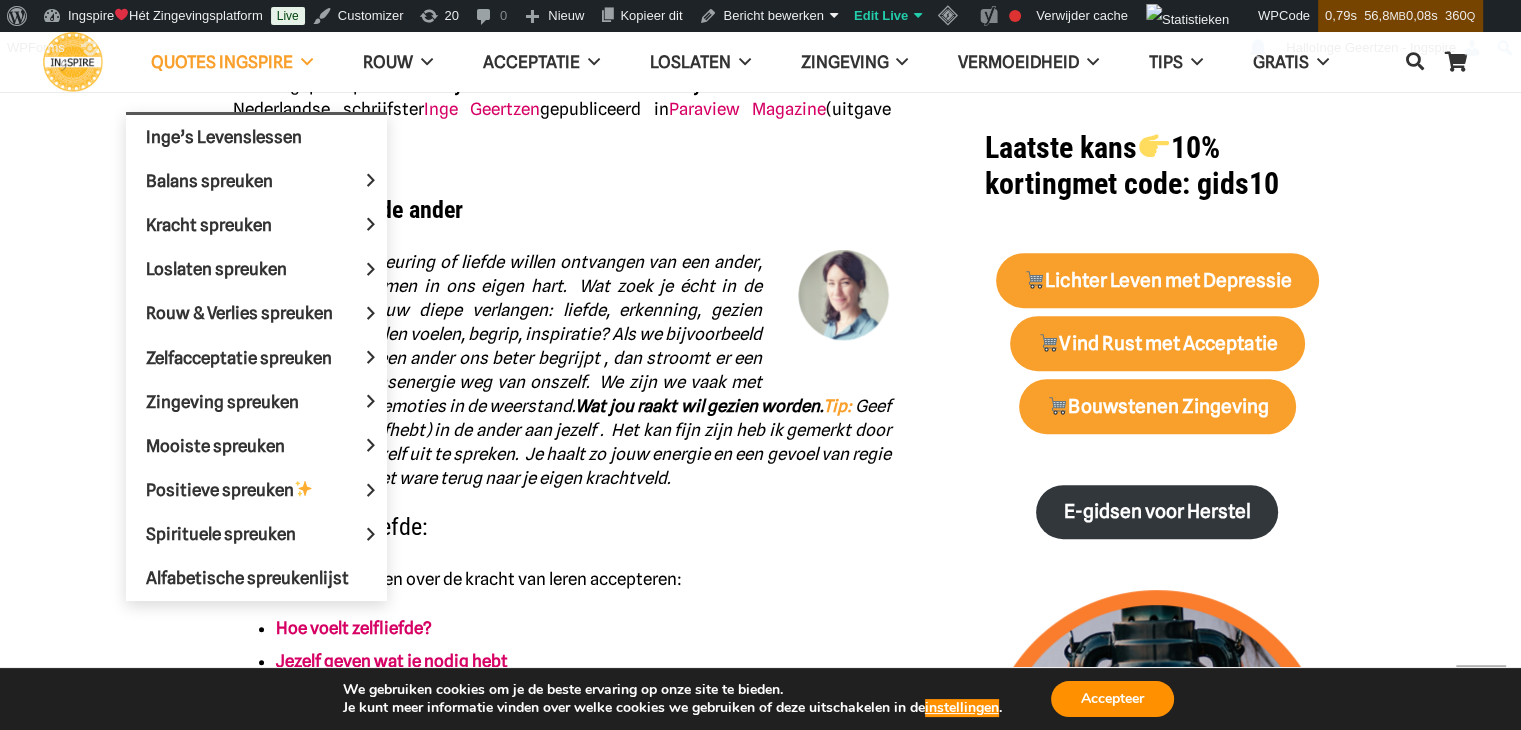 click at bounding box center (303, 62) 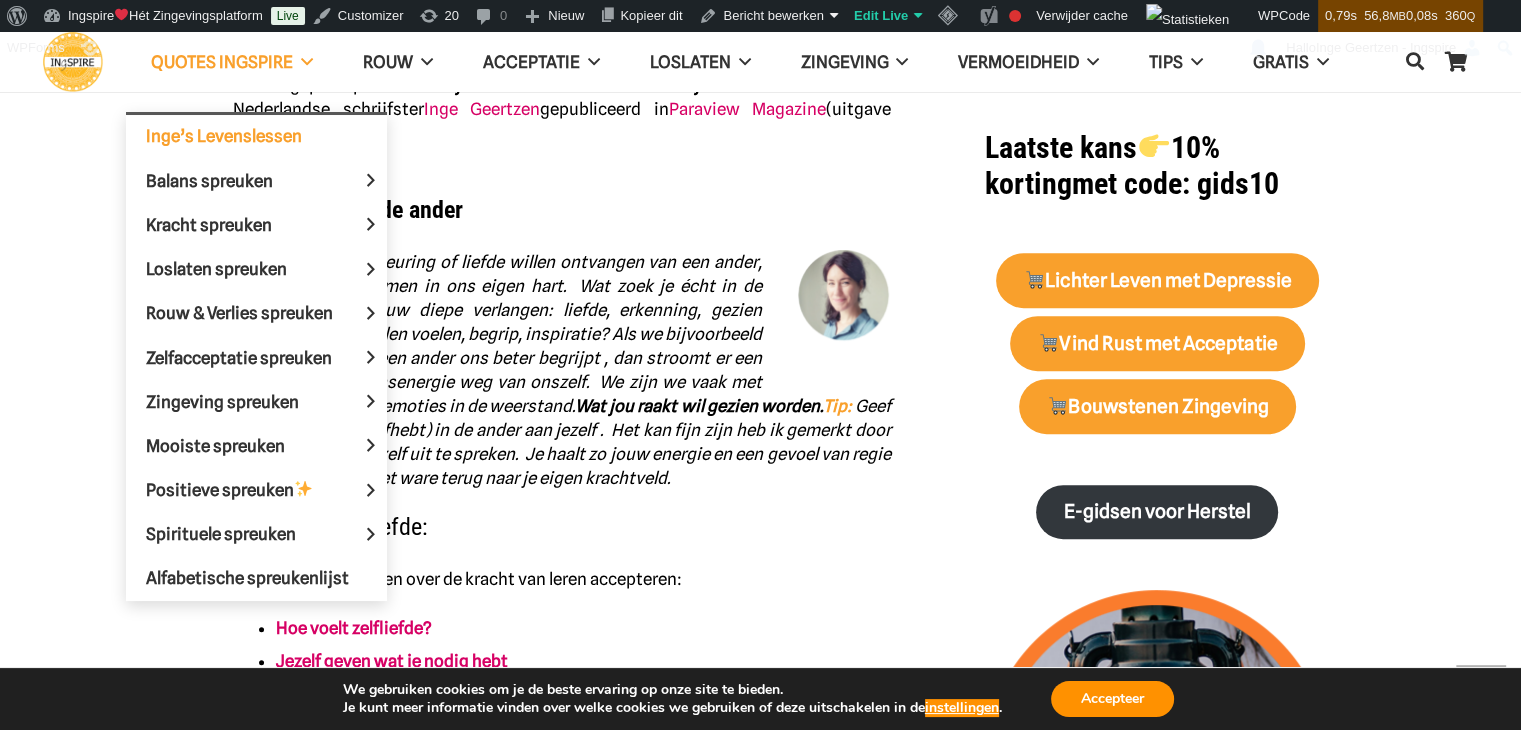 click on "Inge’s Levenslessen" at bounding box center (224, 136) 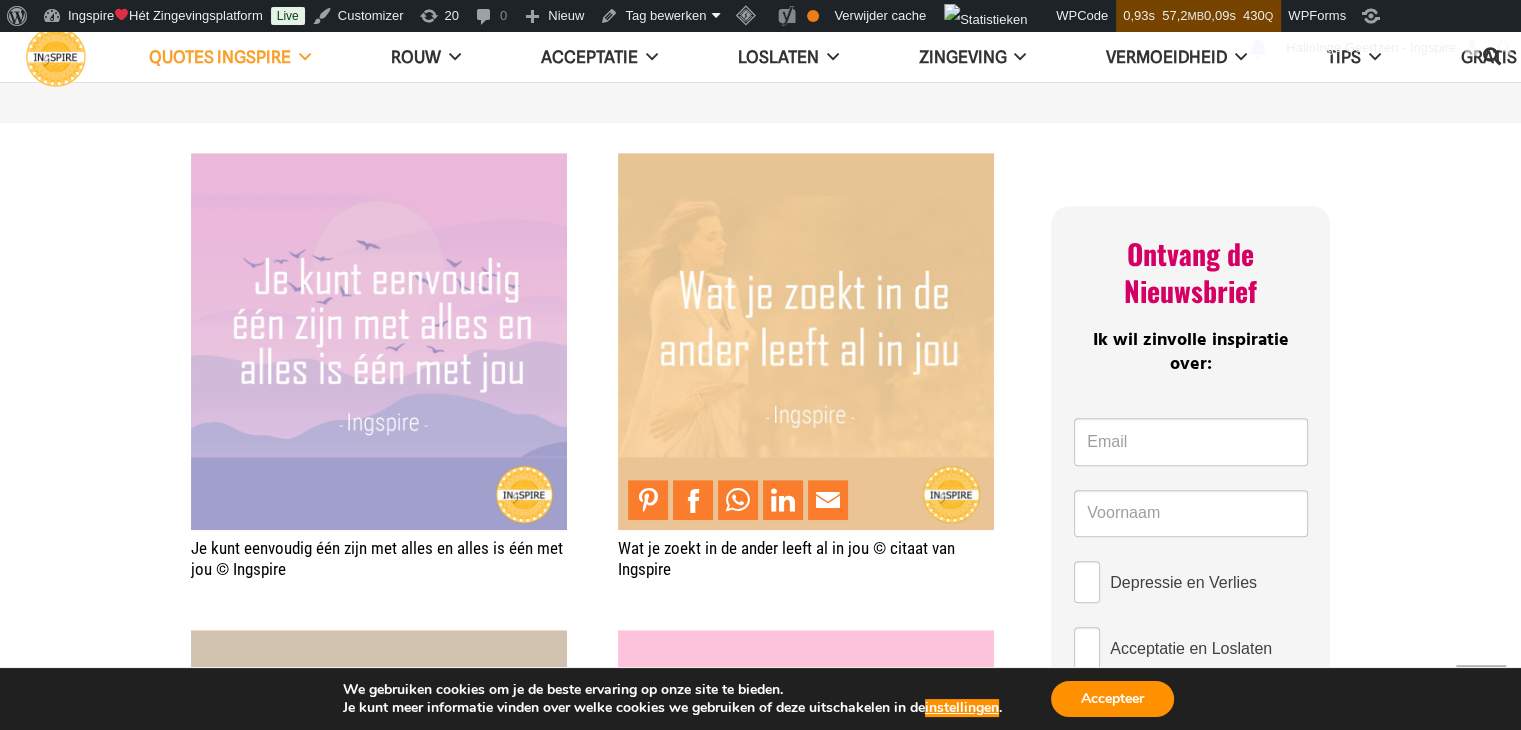 scroll, scrollTop: 1215, scrollLeft: 0, axis: vertical 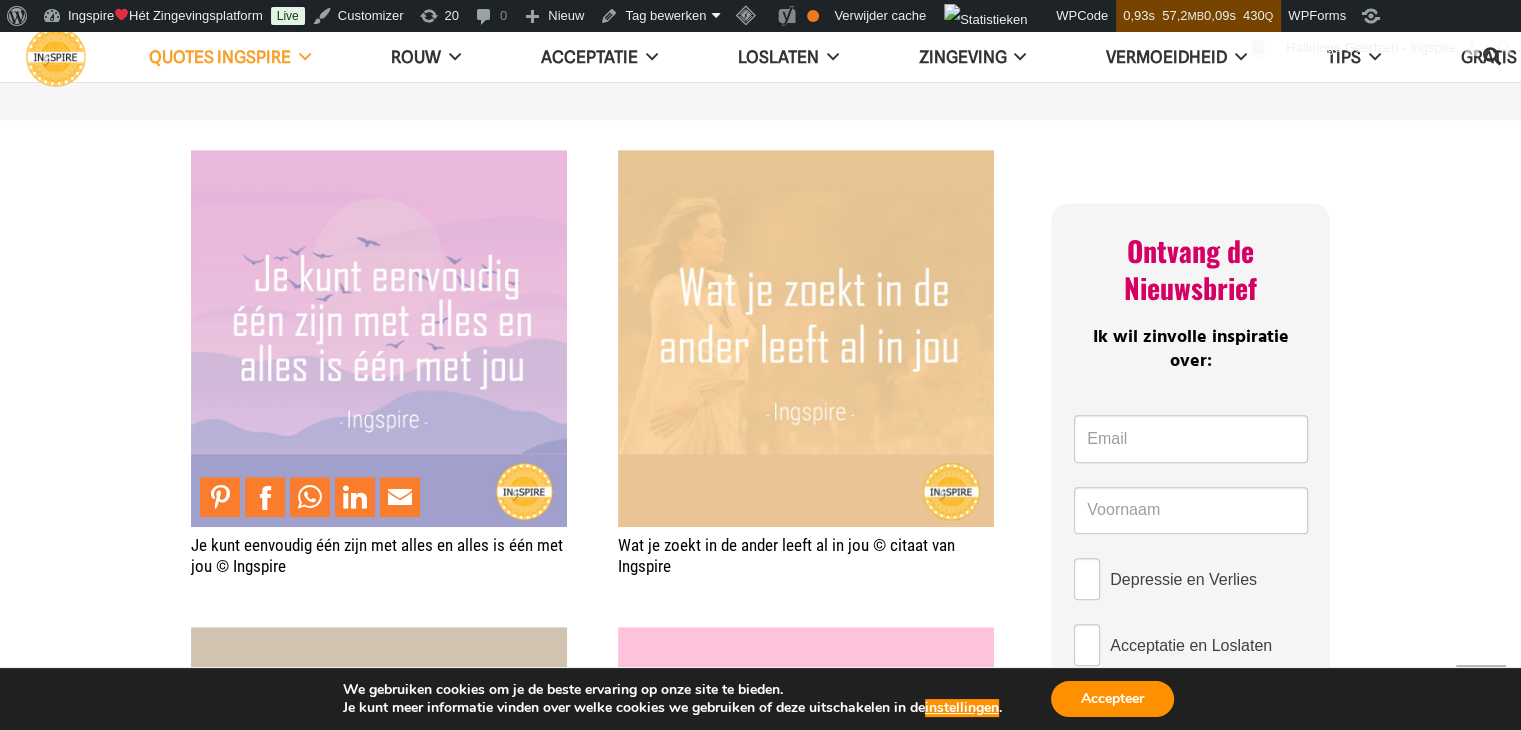 click at bounding box center [379, 338] 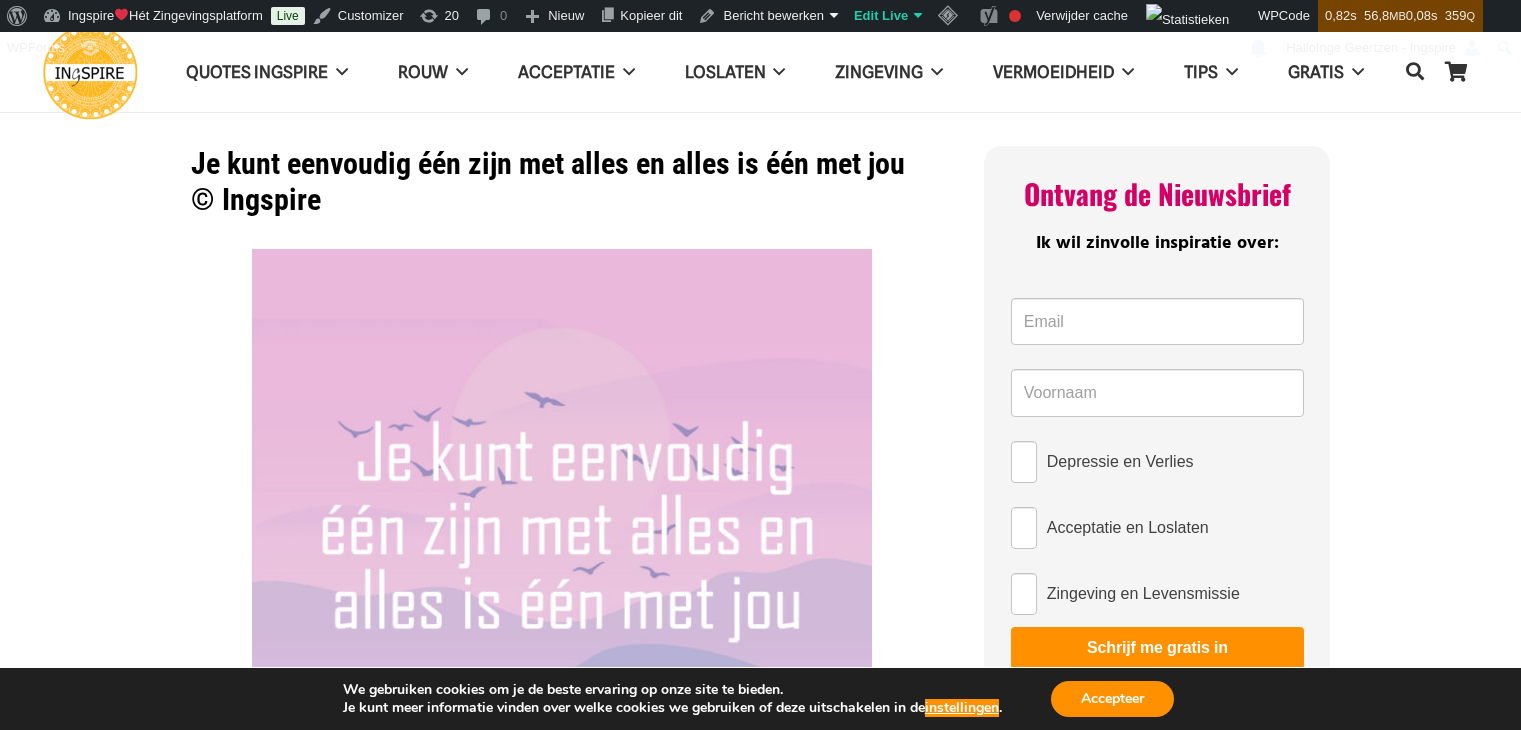 scroll, scrollTop: 0, scrollLeft: 0, axis: both 